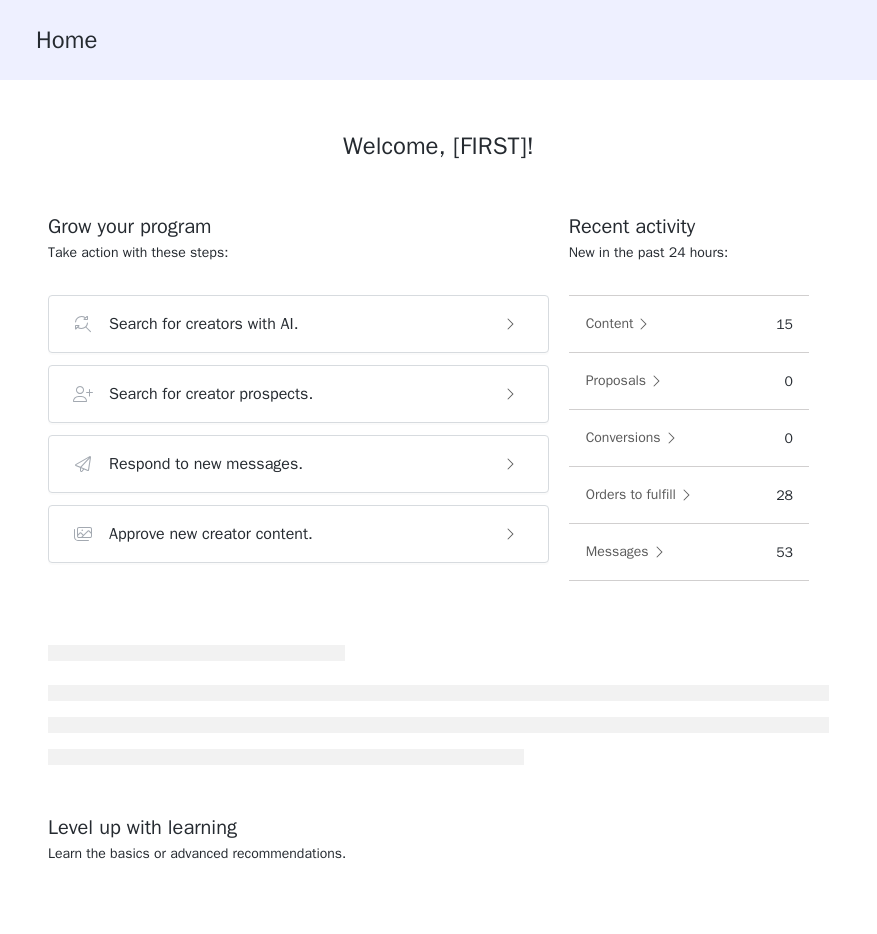 scroll, scrollTop: 0, scrollLeft: 0, axis: both 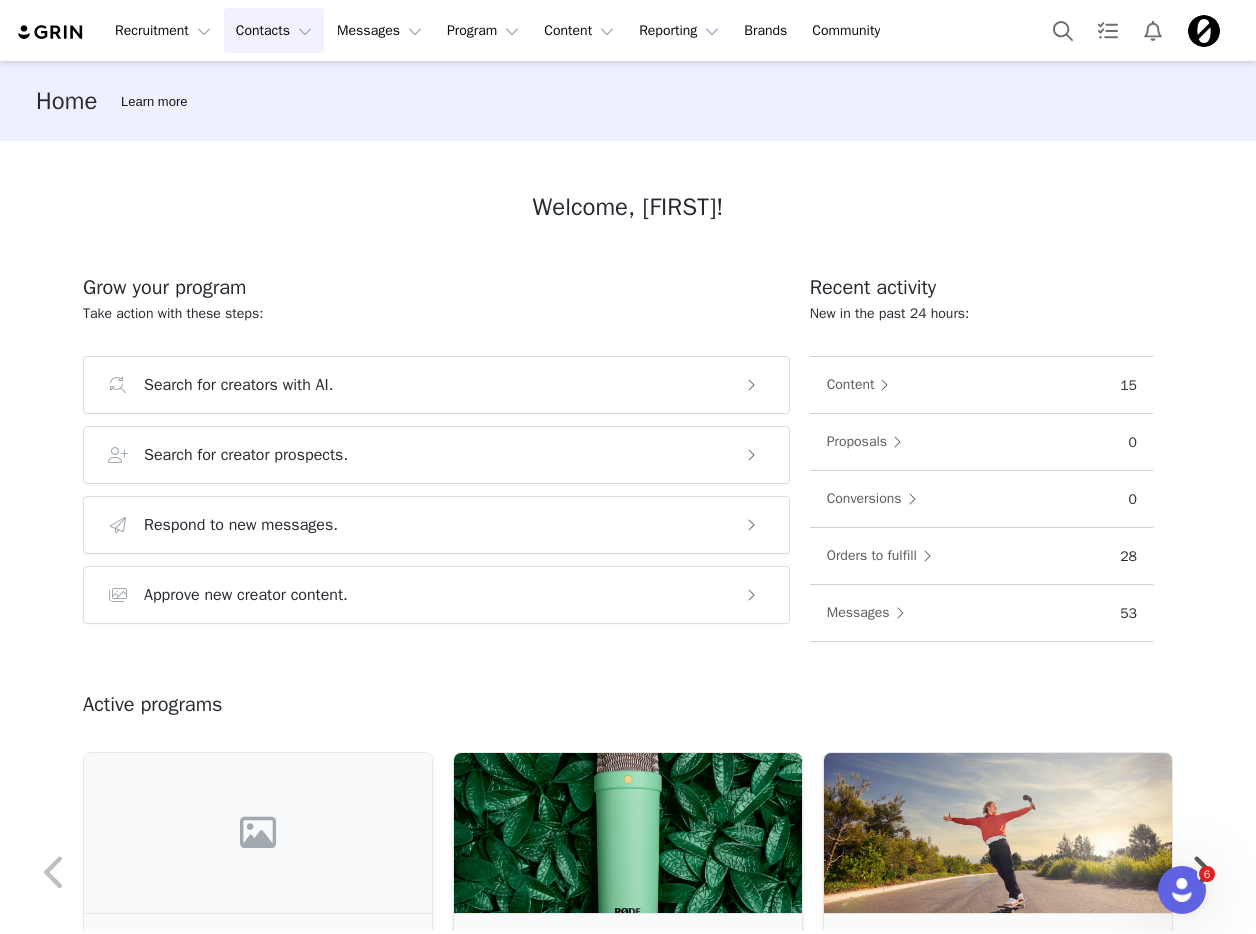 click on "Contacts Contacts" at bounding box center [274, 30] 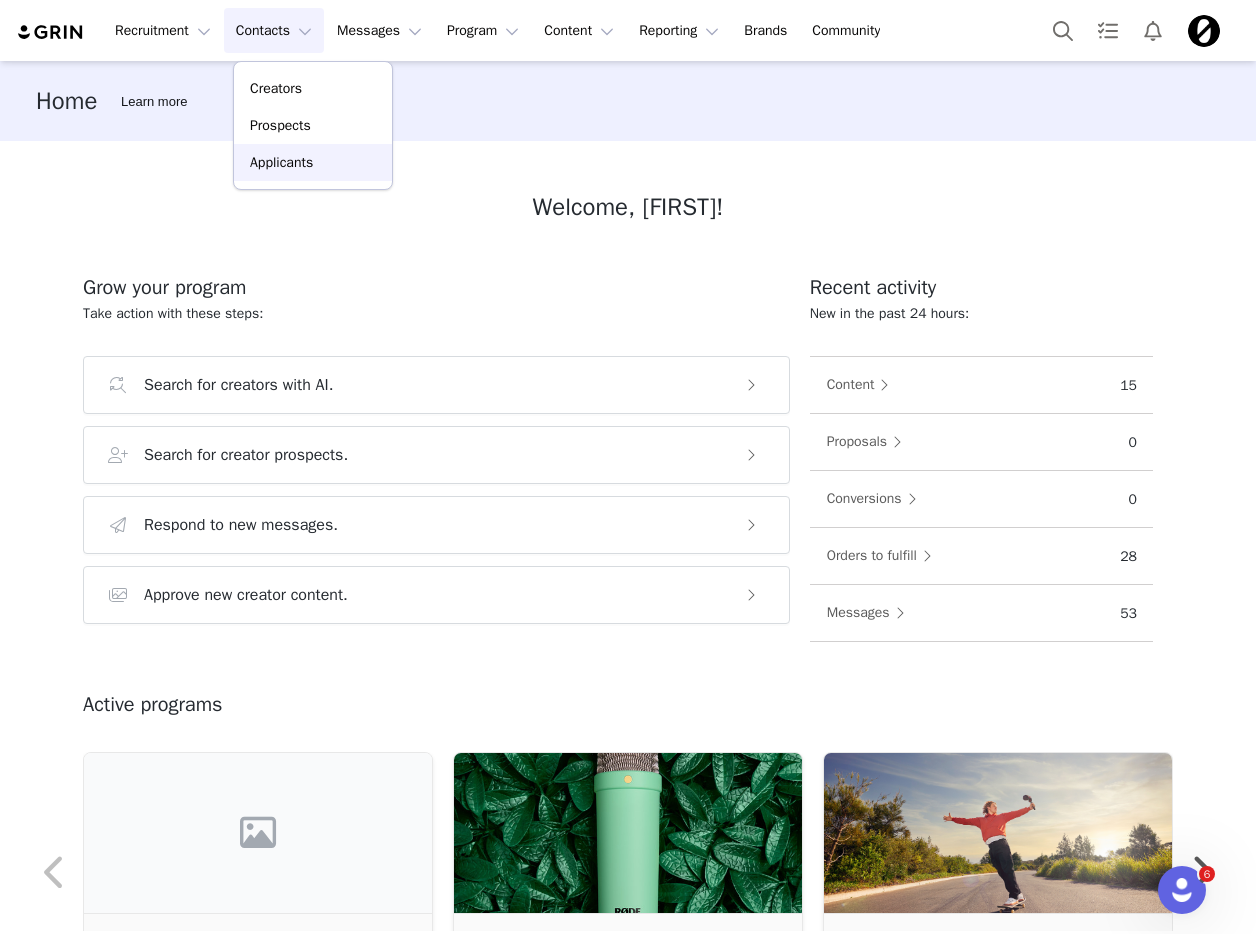 click on "Applicants" at bounding box center (281, 162) 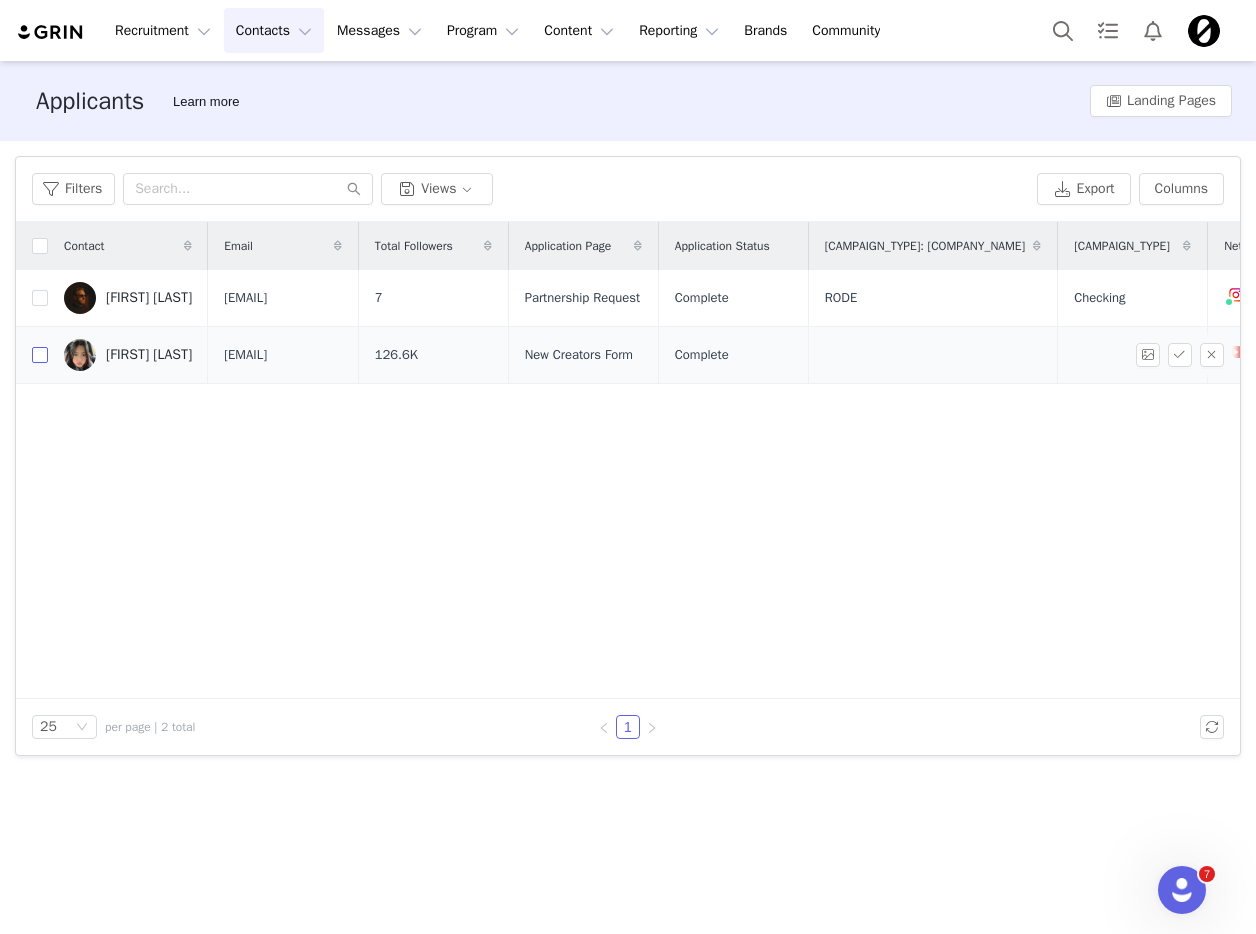 click at bounding box center (40, 355) 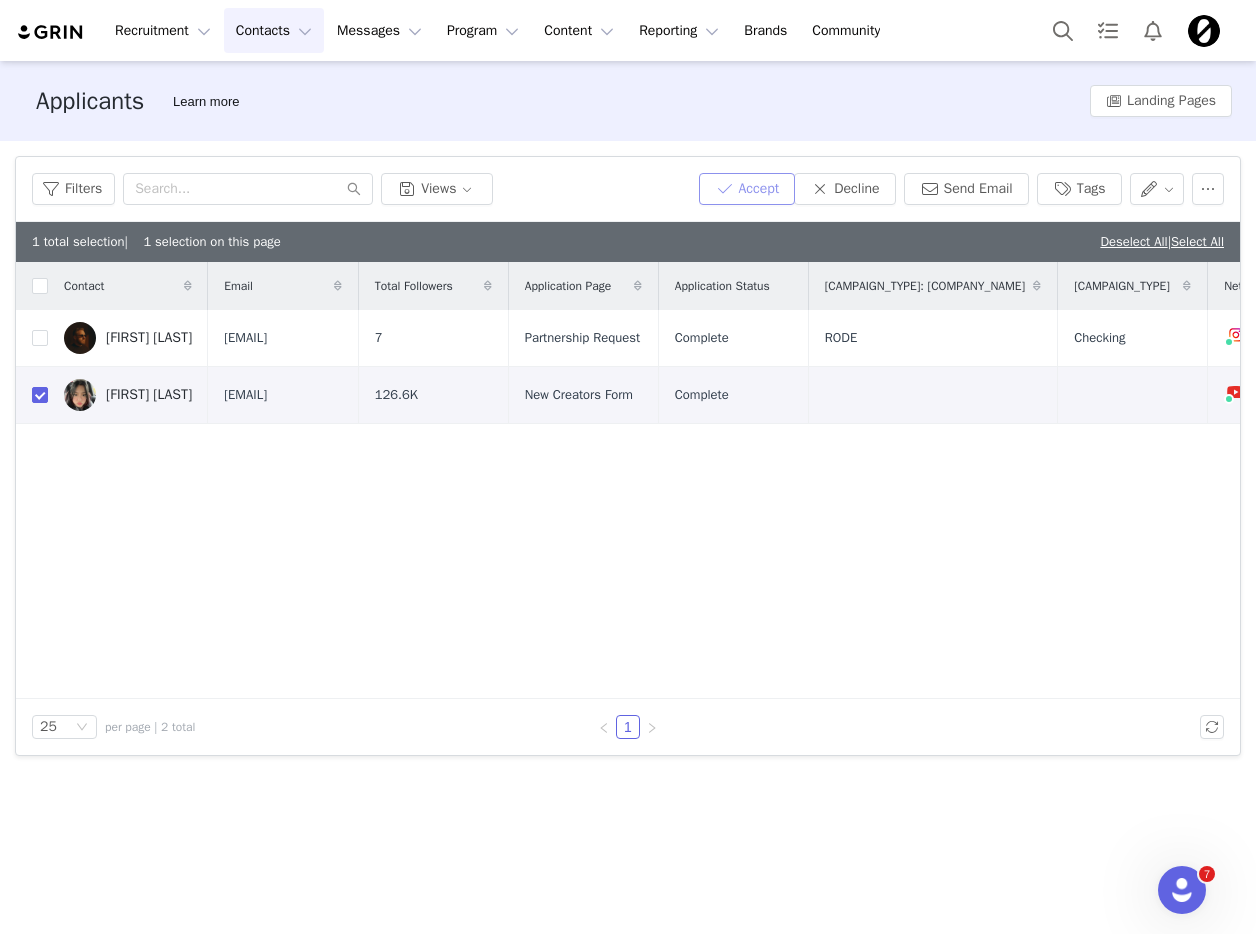 click on "Accept" at bounding box center [747, 189] 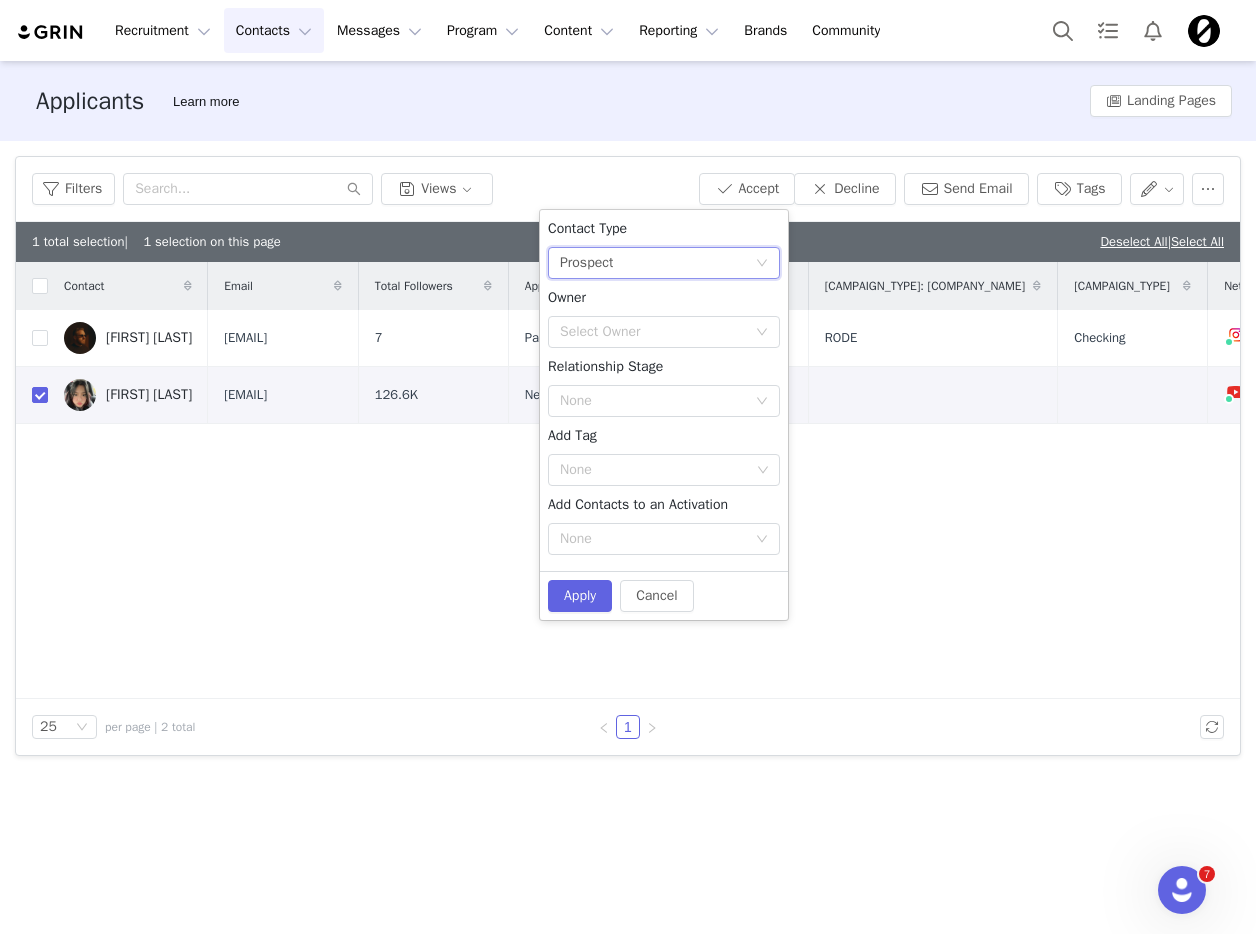 click on "Prospect" at bounding box center [586, 263] 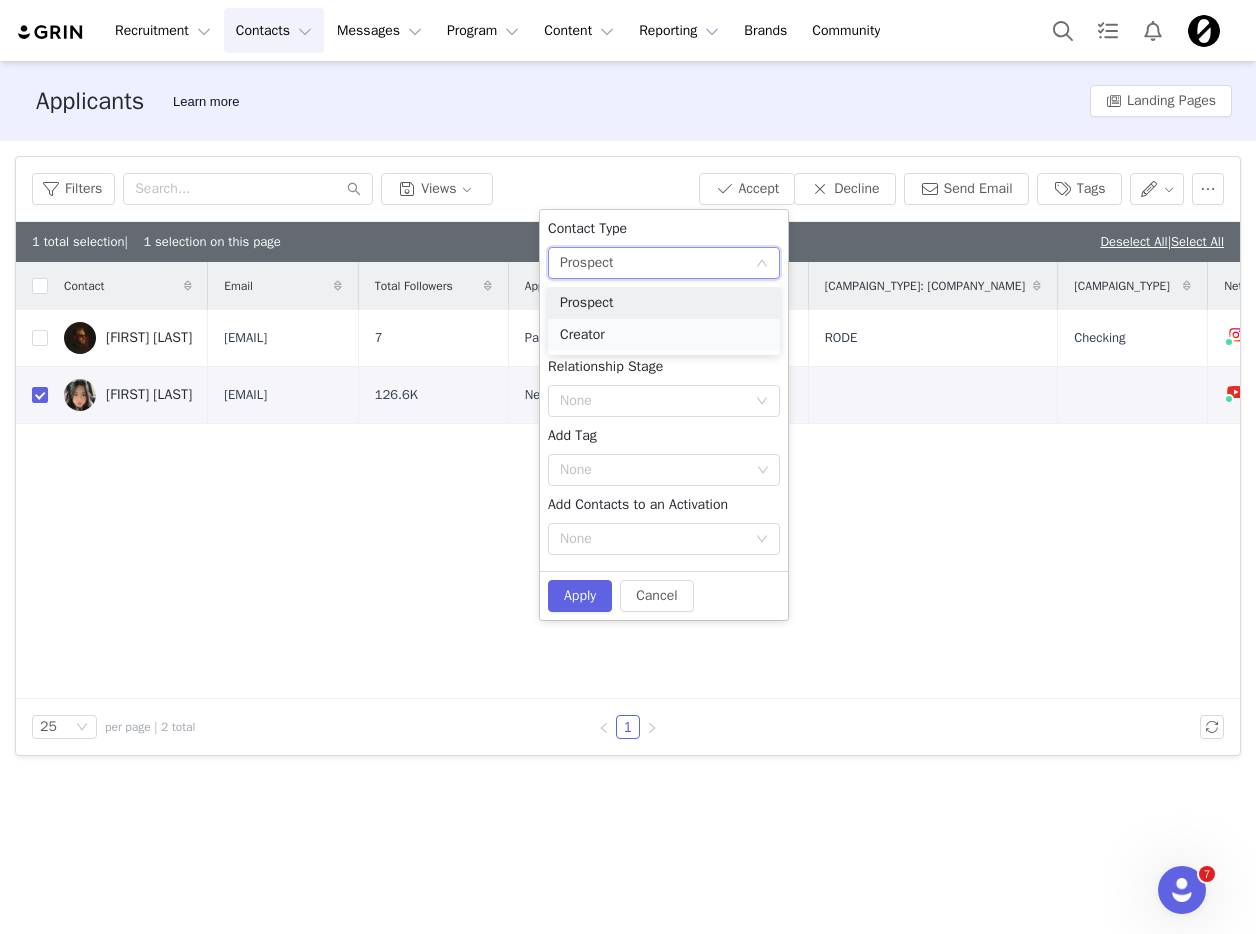 click on "Creator" at bounding box center (664, 335) 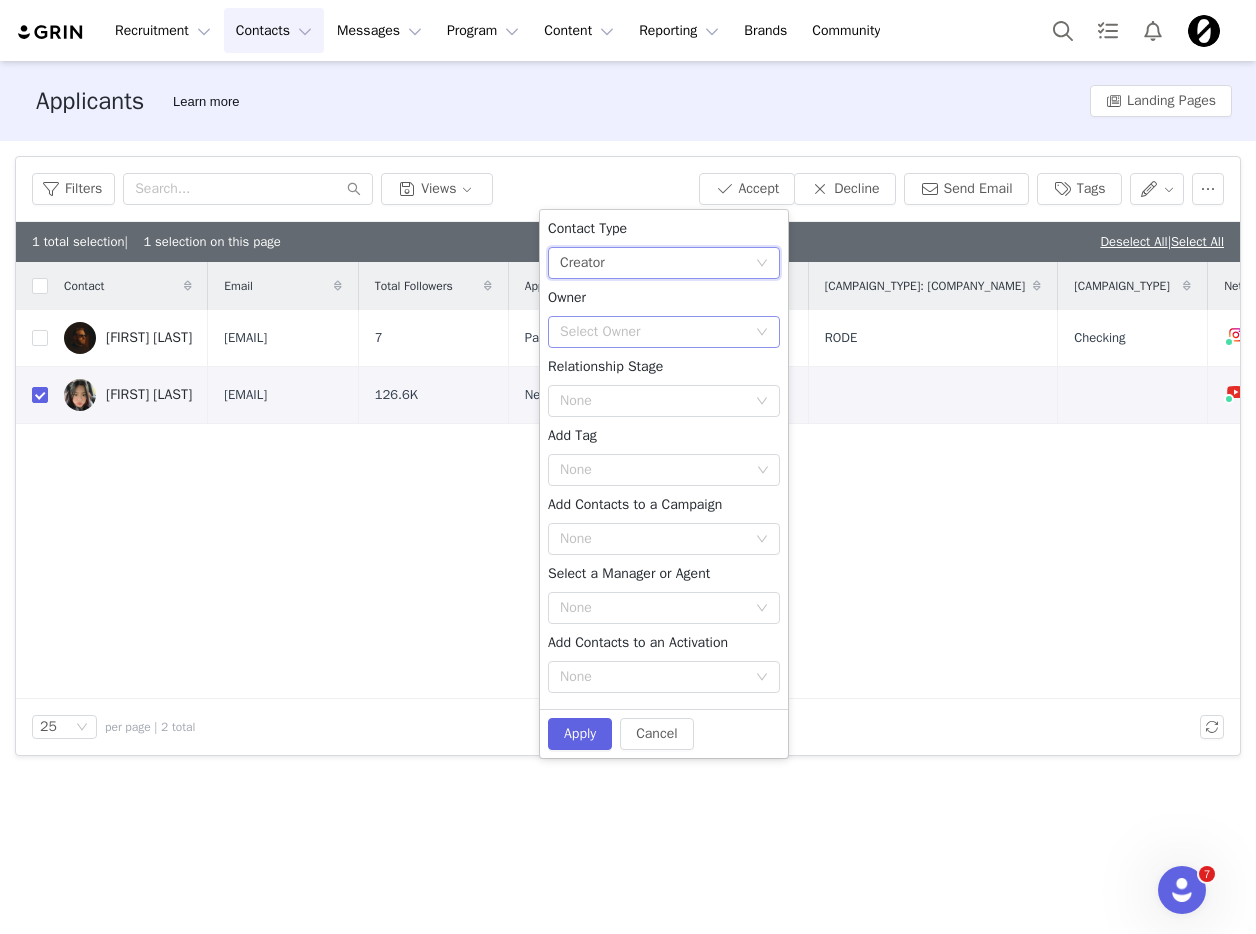 click on "Select Owner" at bounding box center [653, 332] 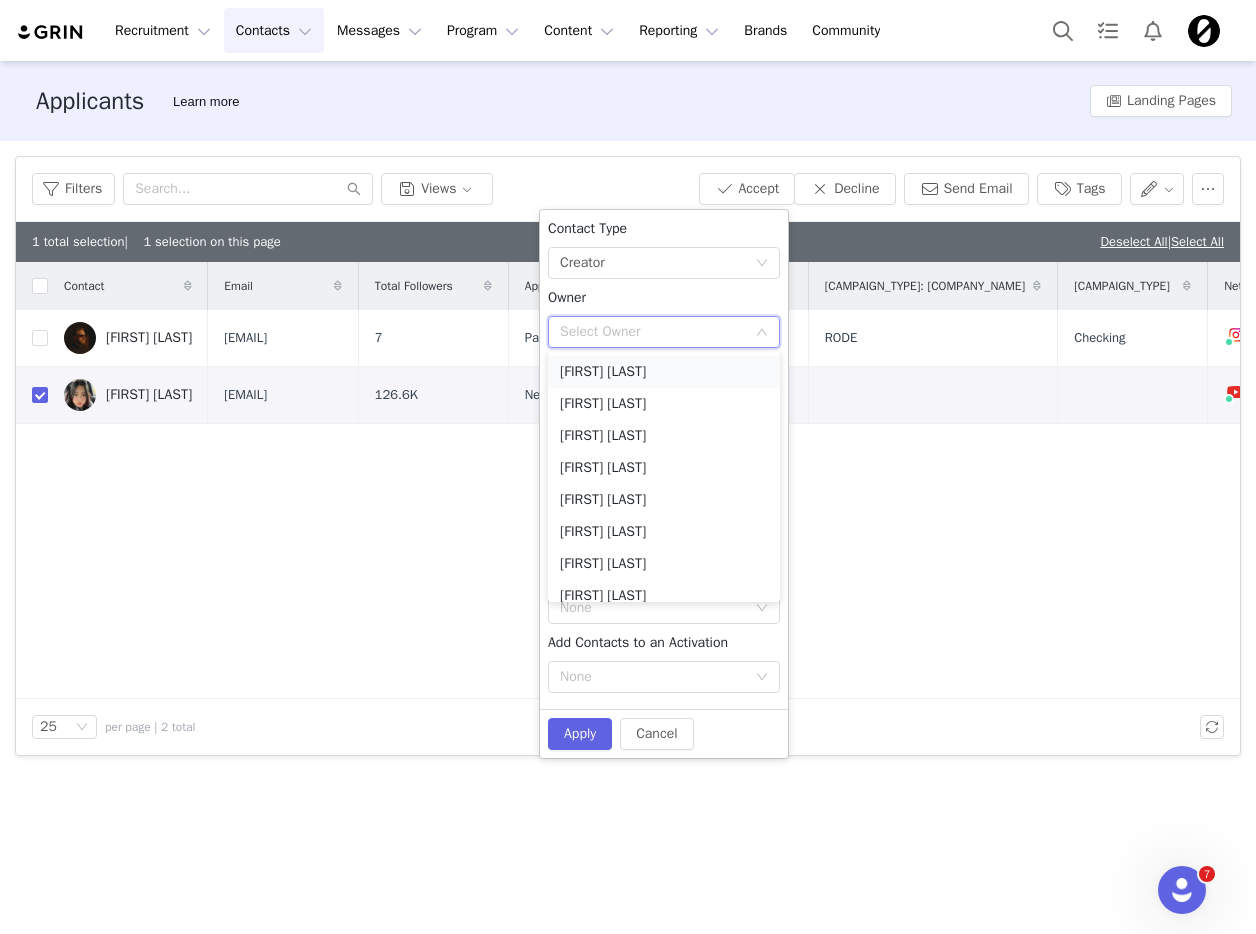 click on "[FIRST] [LAST]" at bounding box center [664, 372] 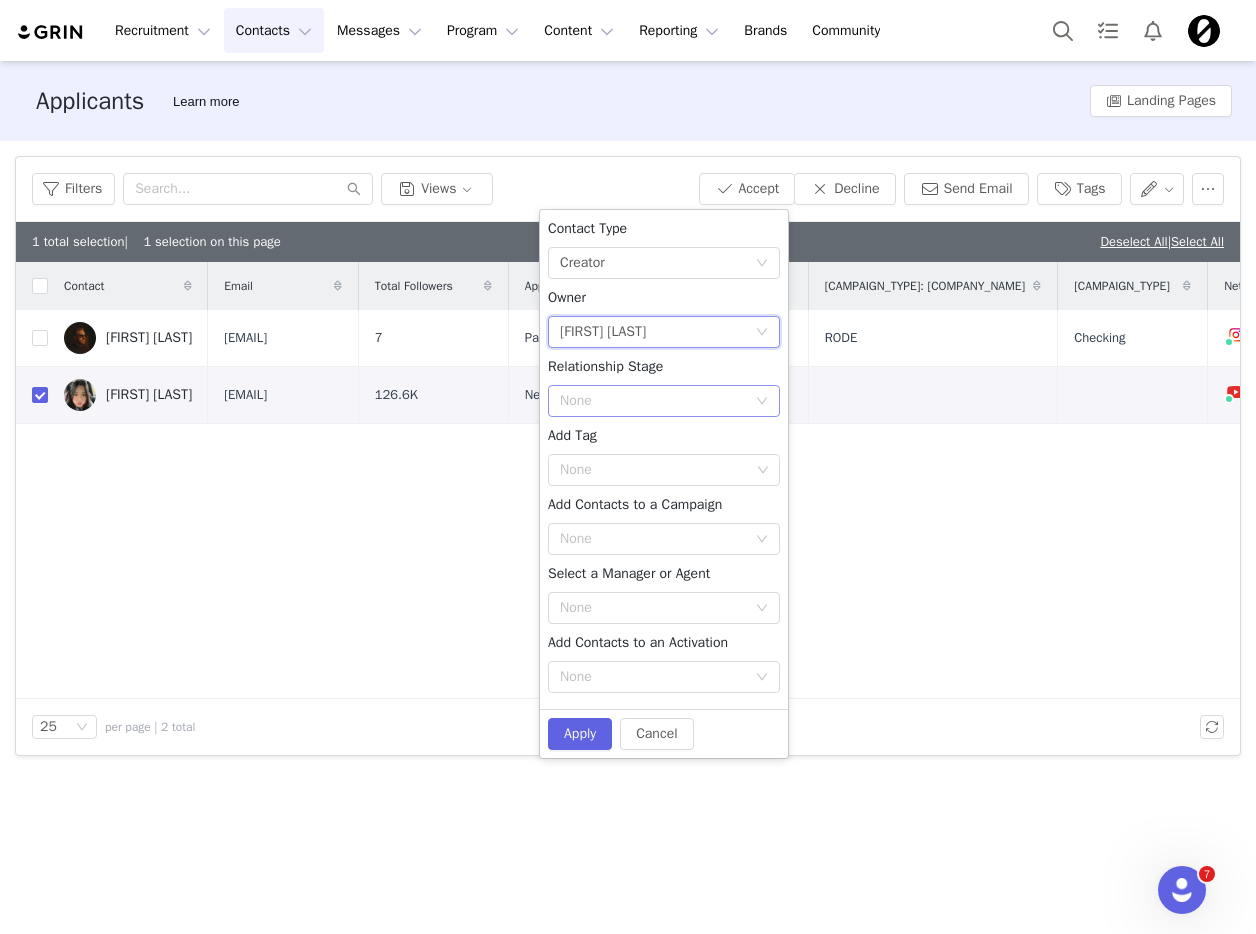 click on "None" at bounding box center (653, 401) 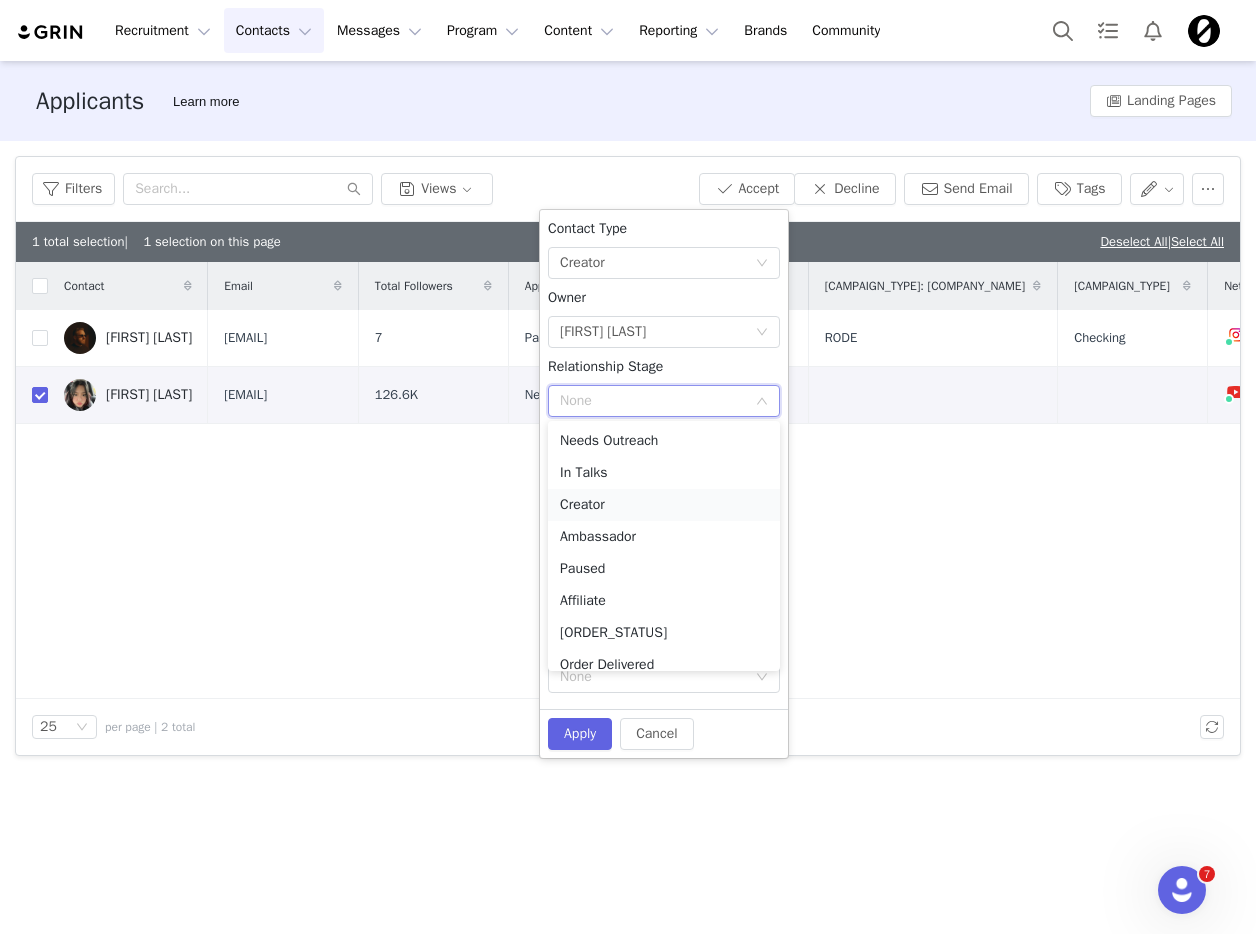 click on "Creator" at bounding box center [664, 505] 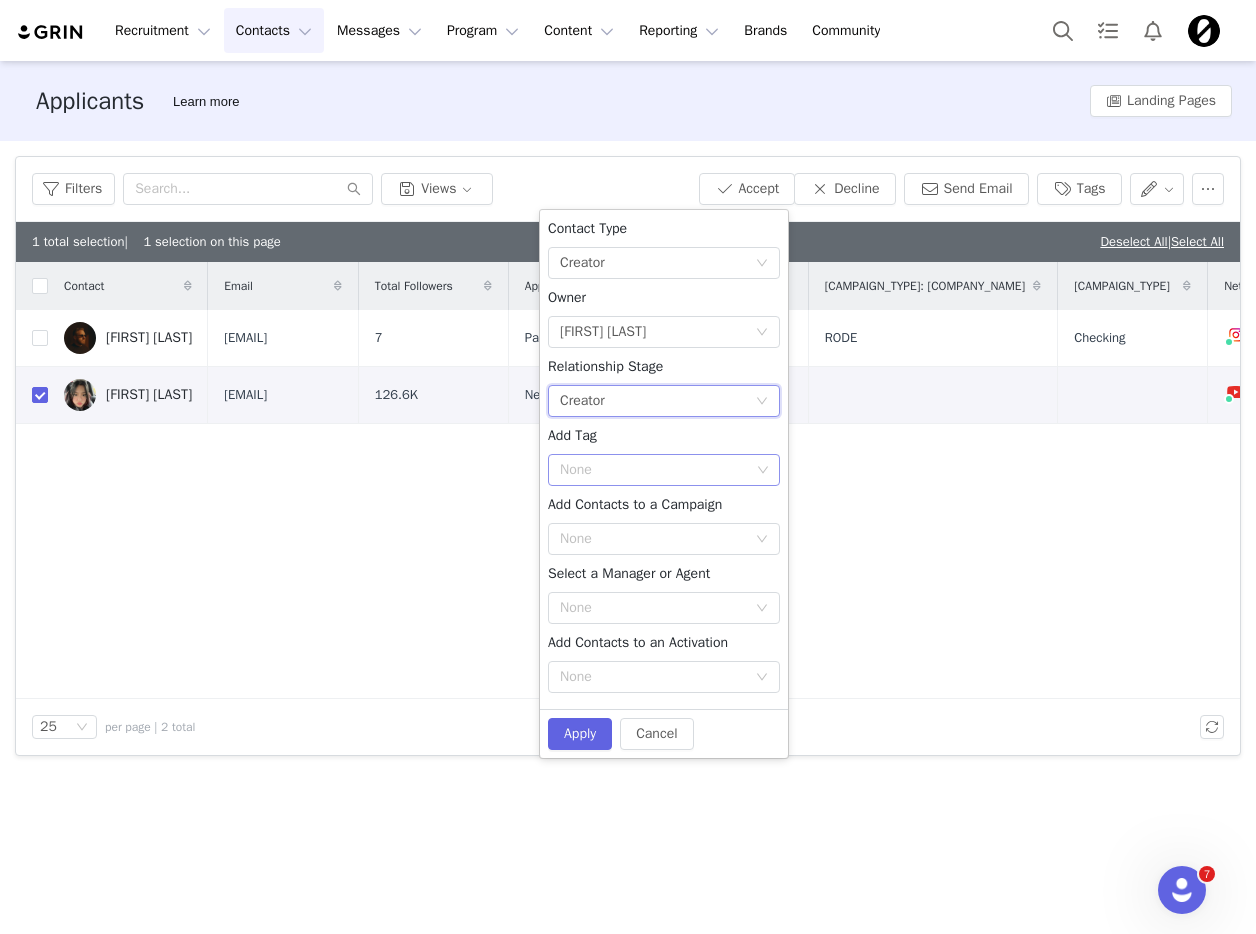 click on "None" at bounding box center [655, 470] 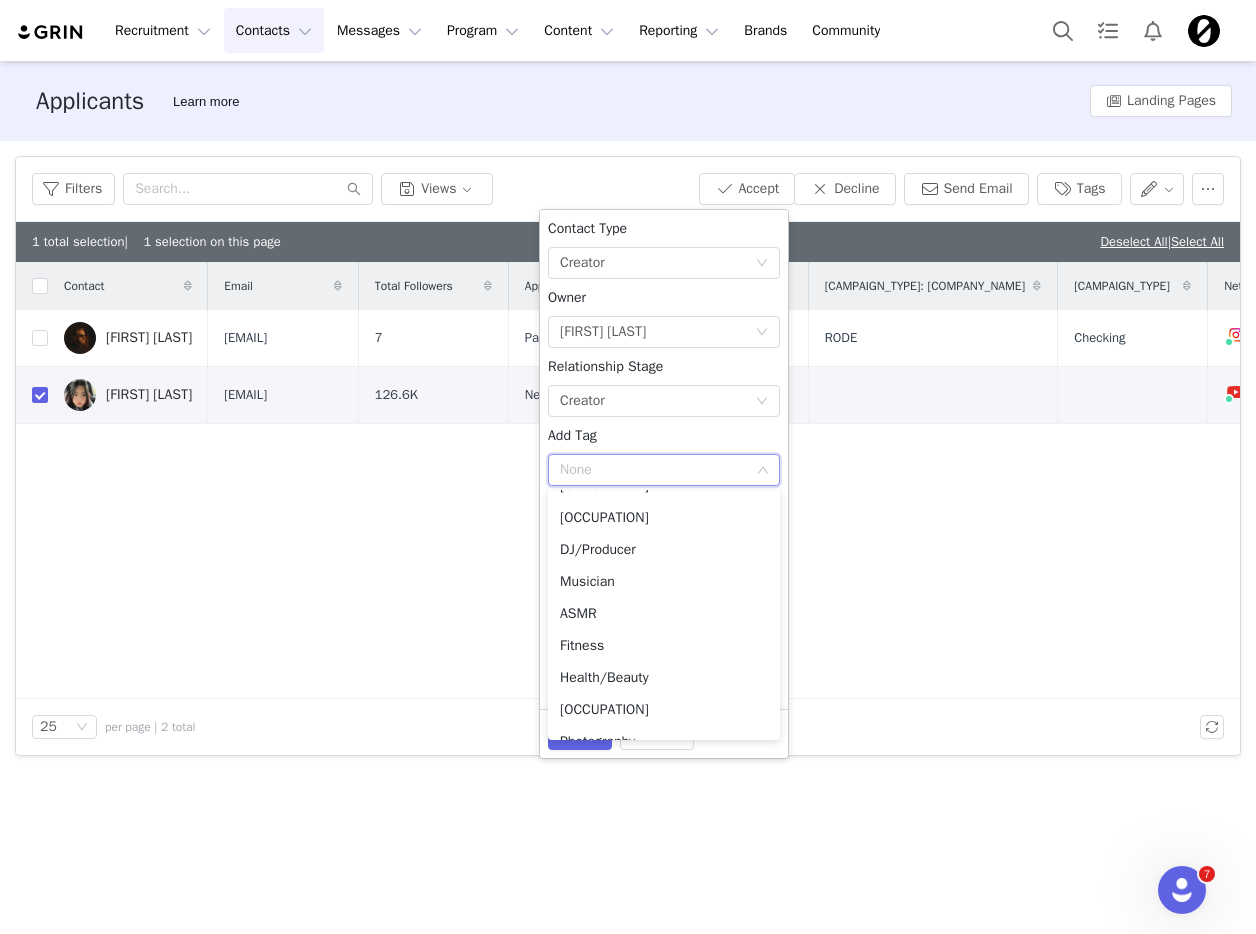 scroll, scrollTop: 205, scrollLeft: 0, axis: vertical 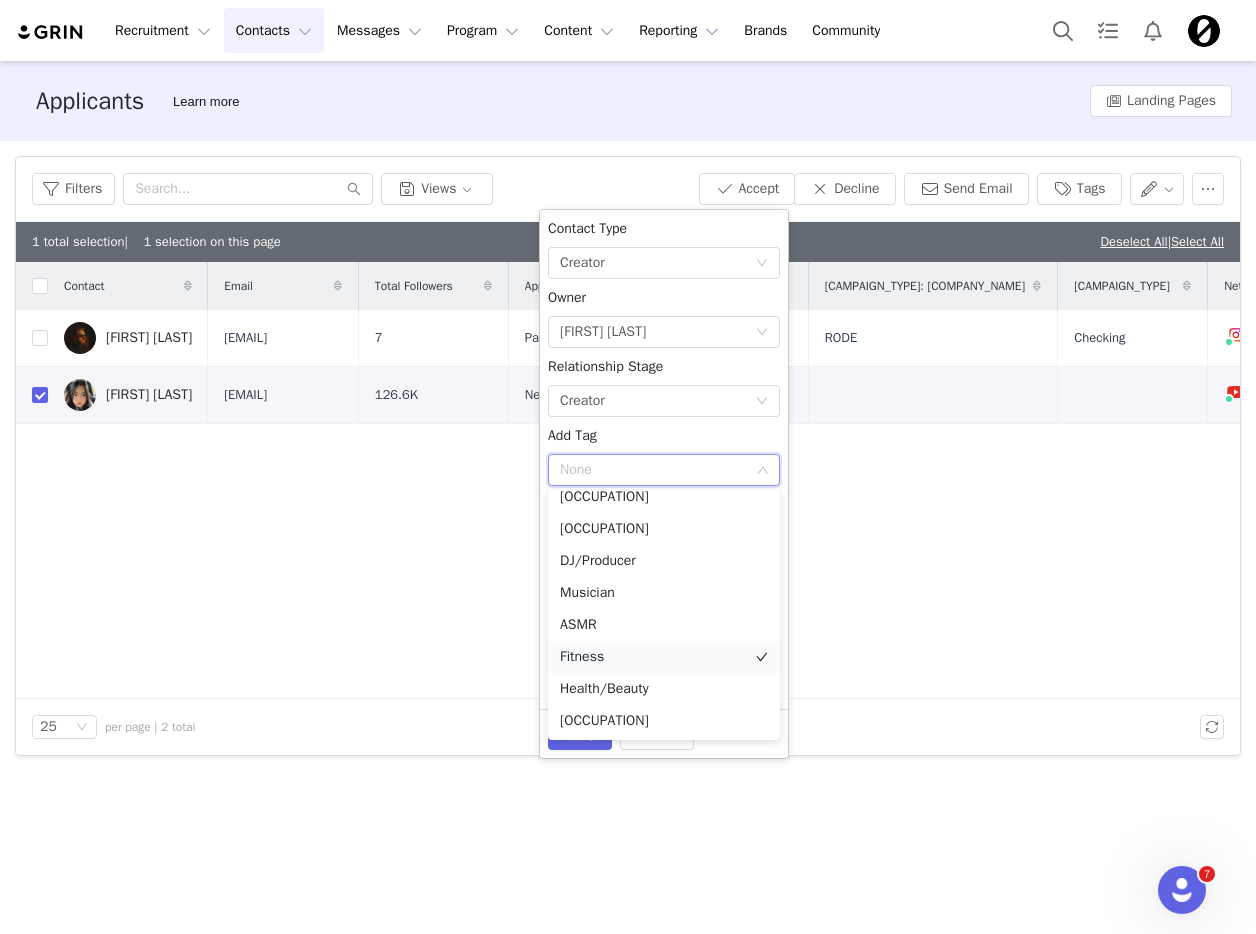 click on "Fitness" at bounding box center (664, 657) 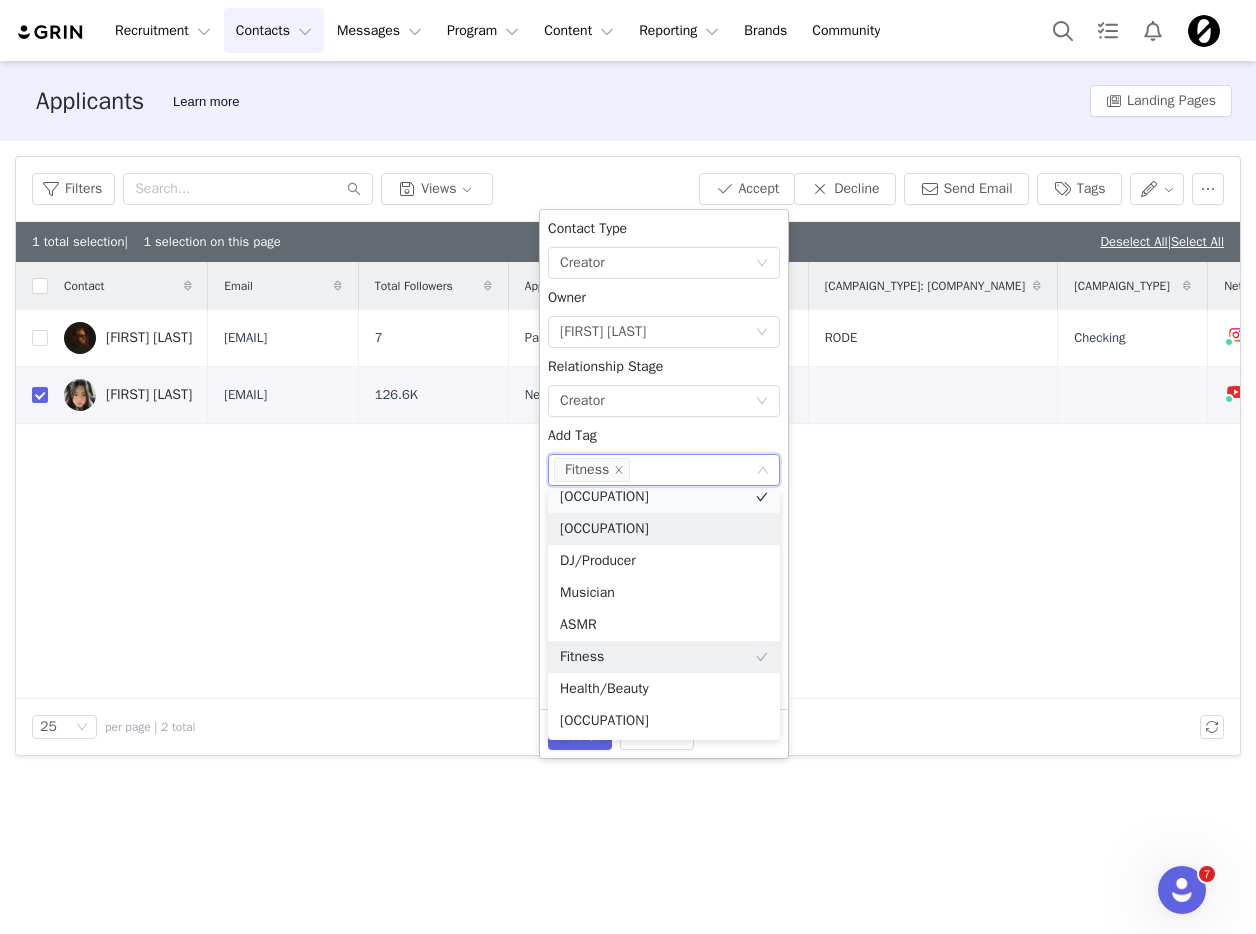 scroll, scrollTop: 196, scrollLeft: 0, axis: vertical 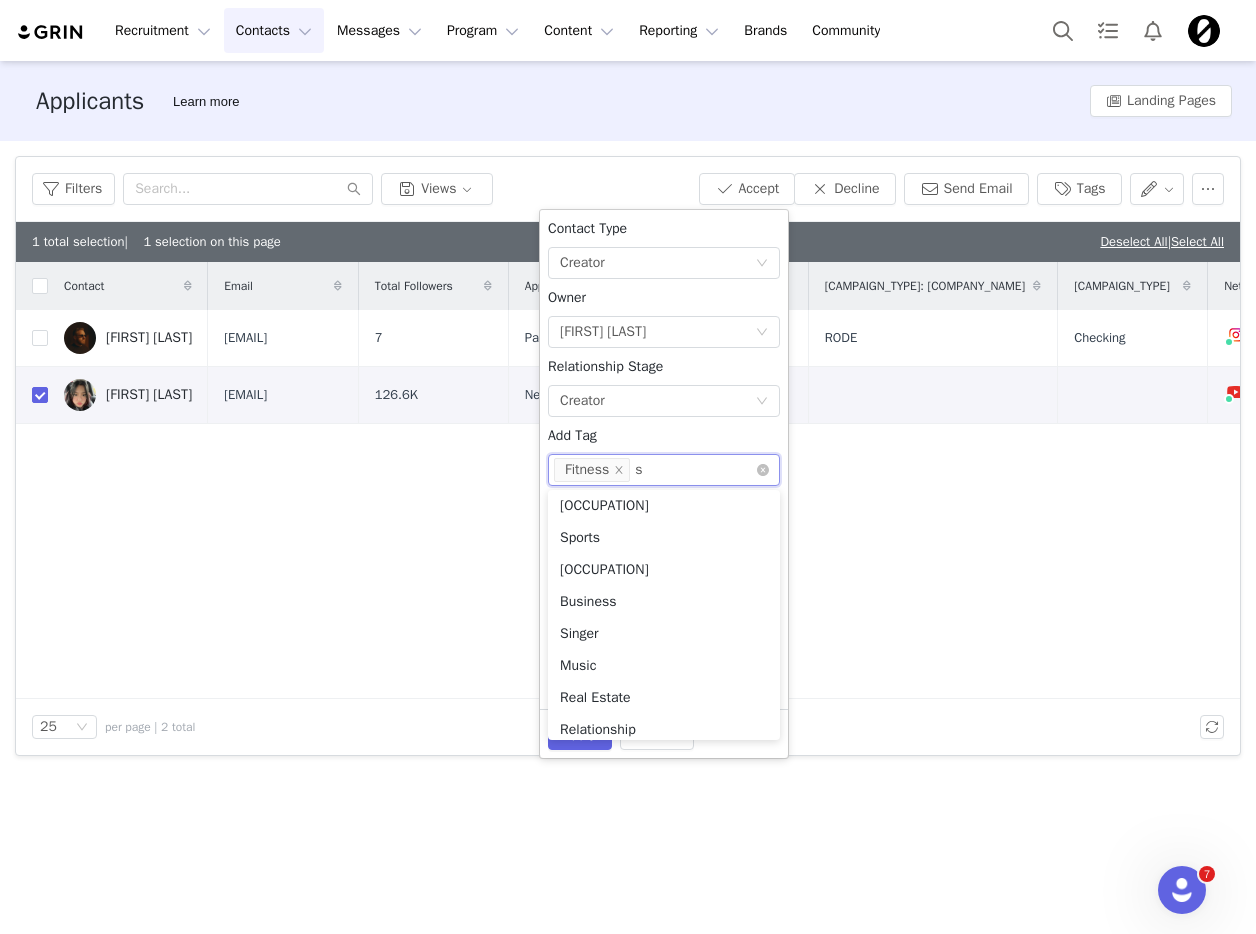 type on "sp" 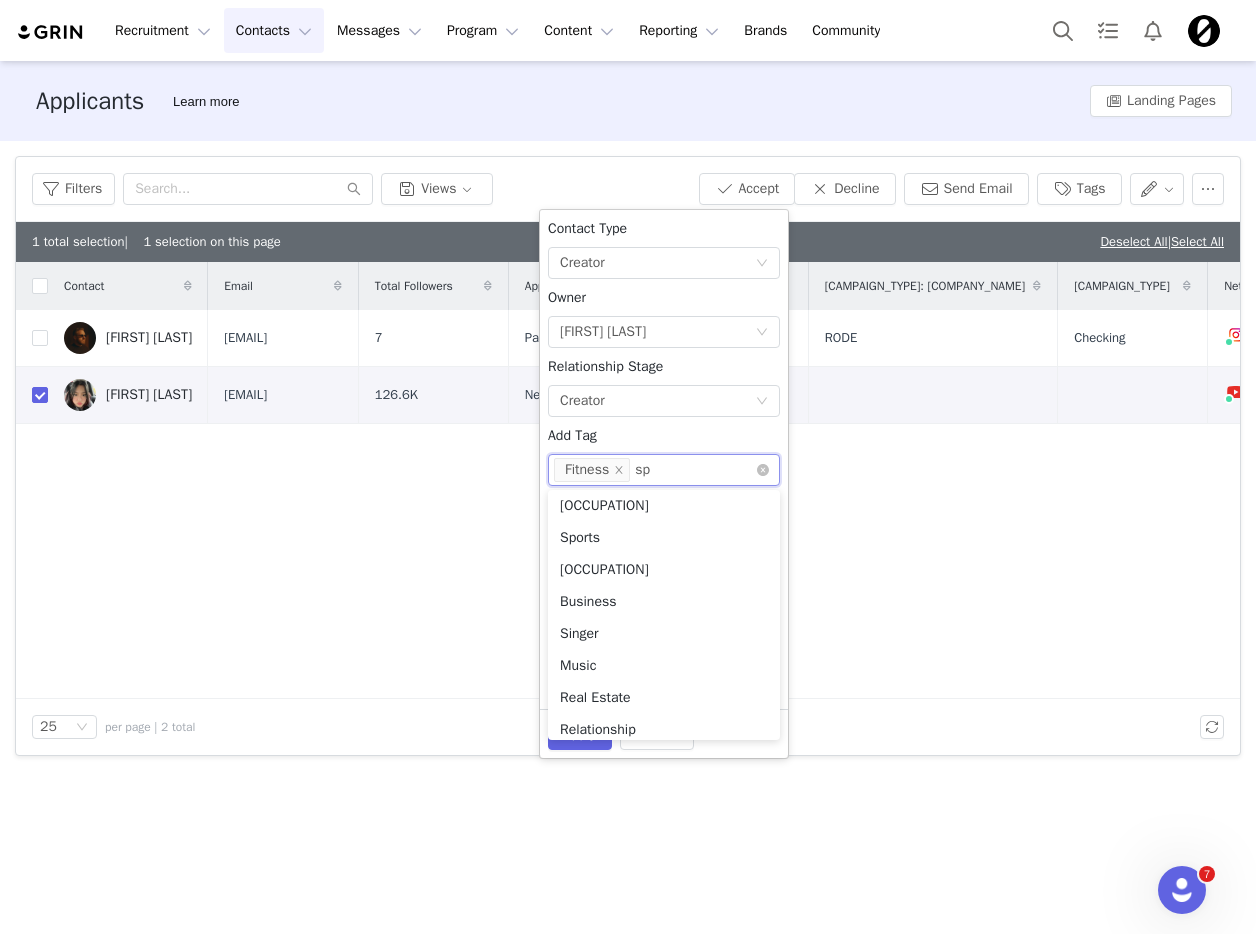scroll, scrollTop: 0, scrollLeft: 0, axis: both 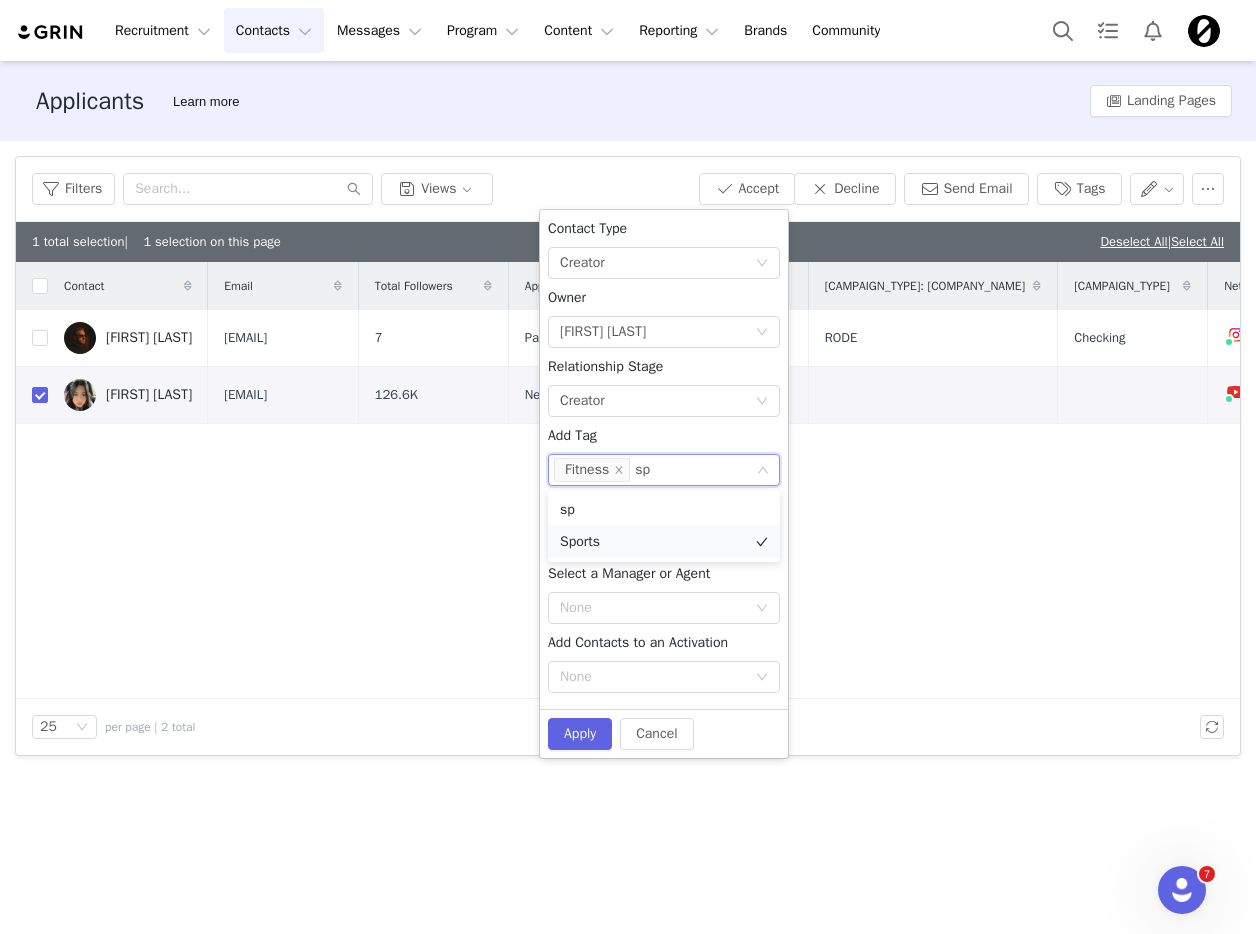 click on "Sports" at bounding box center (664, 542) 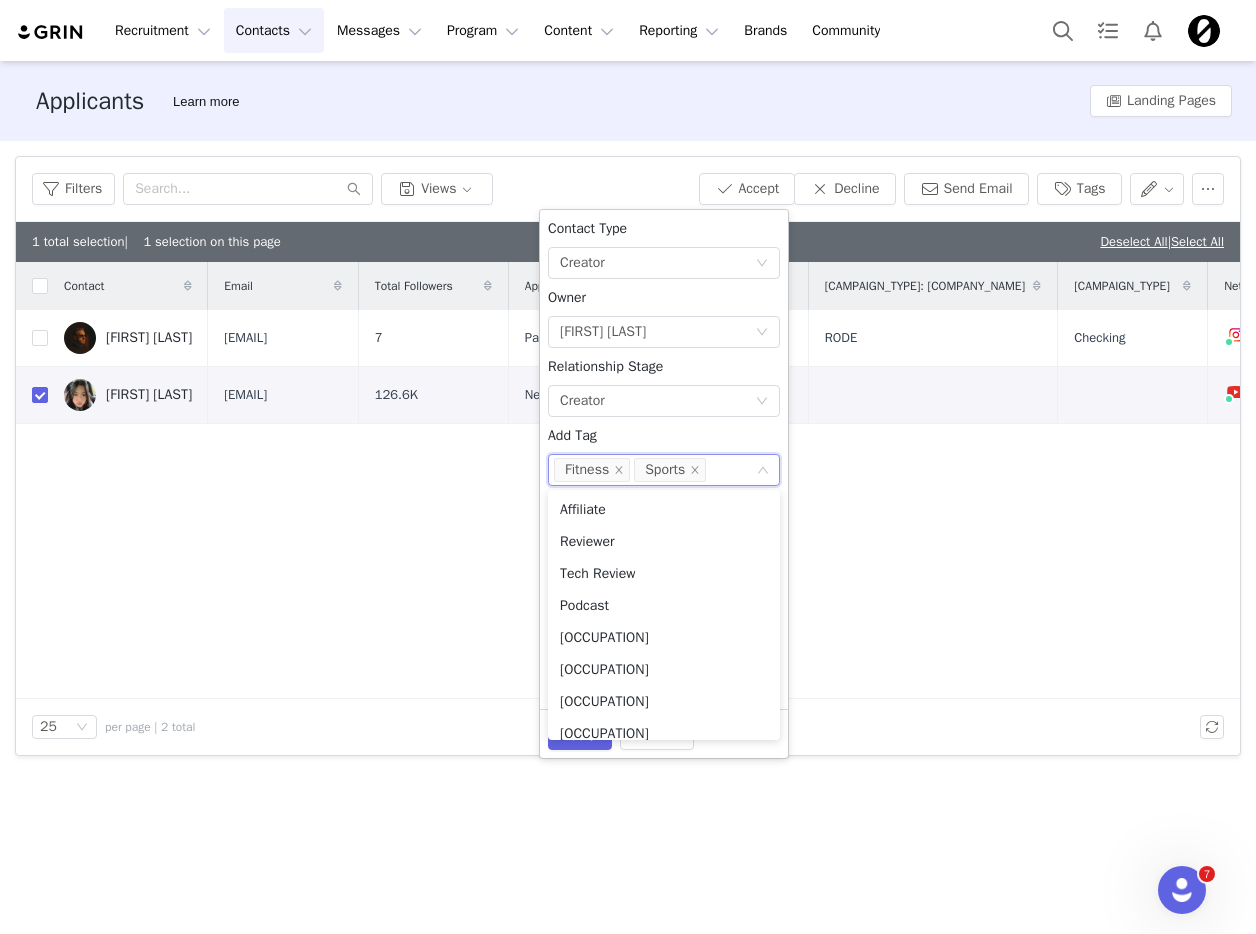 click on "Contact Type None Creator Owner Select Owner [FIRST] [LAST] Relationship Stage None Creator Add Tag None Fitness Sports Add Contacts to a Campaign None Select a Manager or Agent None Add Contacts to an Activation None" at bounding box center [664, 459] 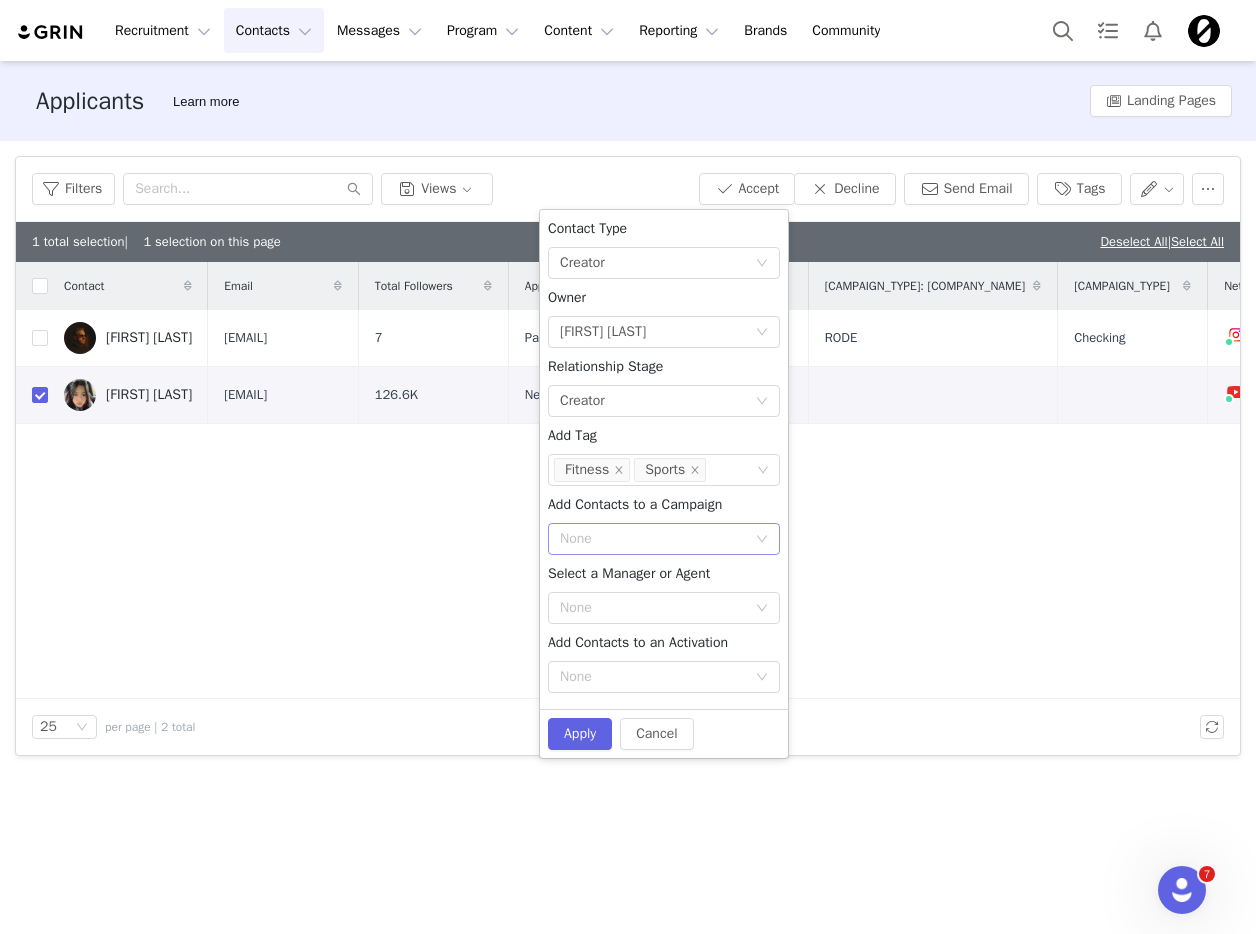 click on "None" at bounding box center [653, 539] 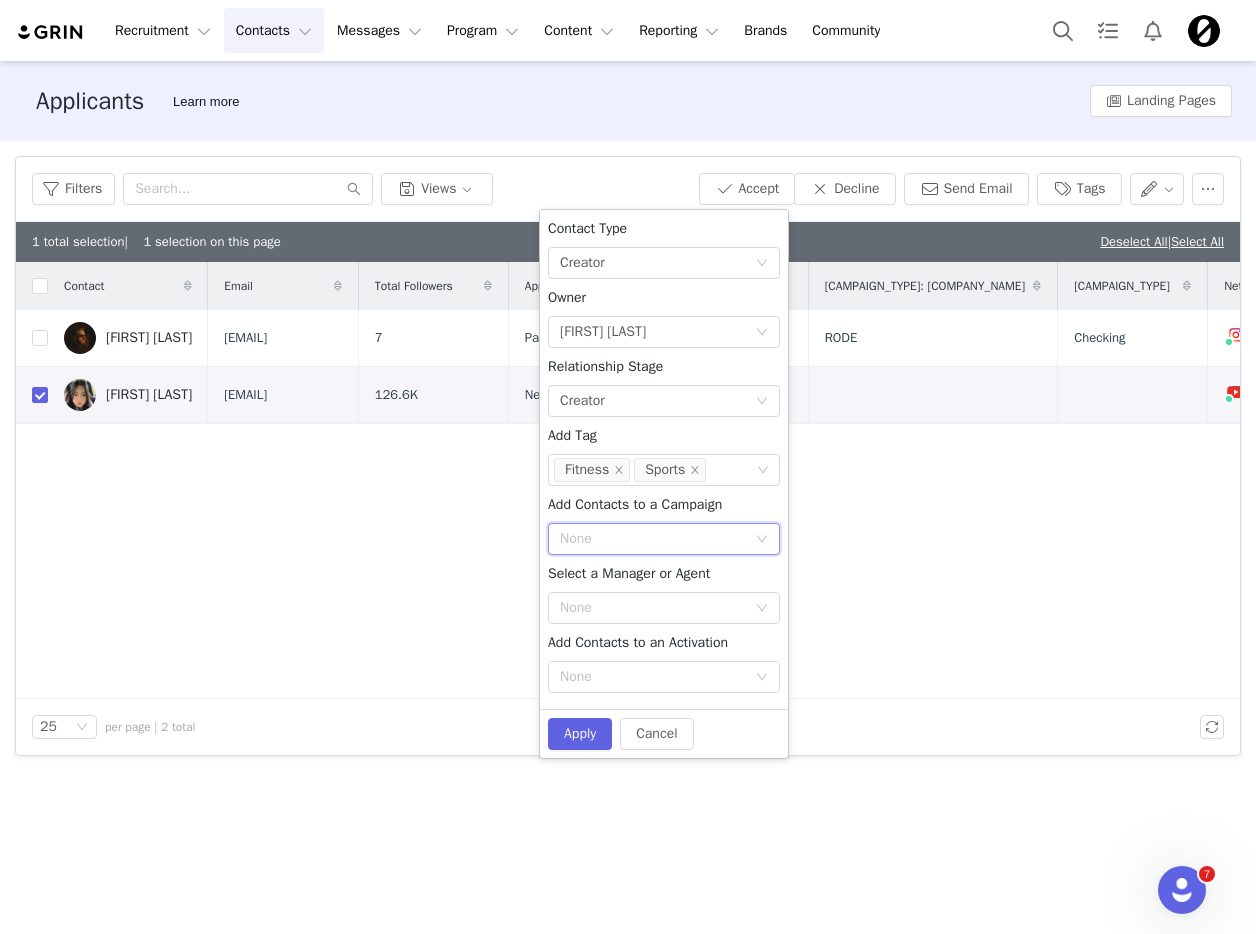 click on "Contact Type None Creator Owner Select Owner [FIRST] [LAST] Relationship Stage None Creator Add Tag None Fitness Sports Add Contacts to a Campaign None Select a Manager or Agent None Add Contacts to an Activation None" at bounding box center [664, 459] 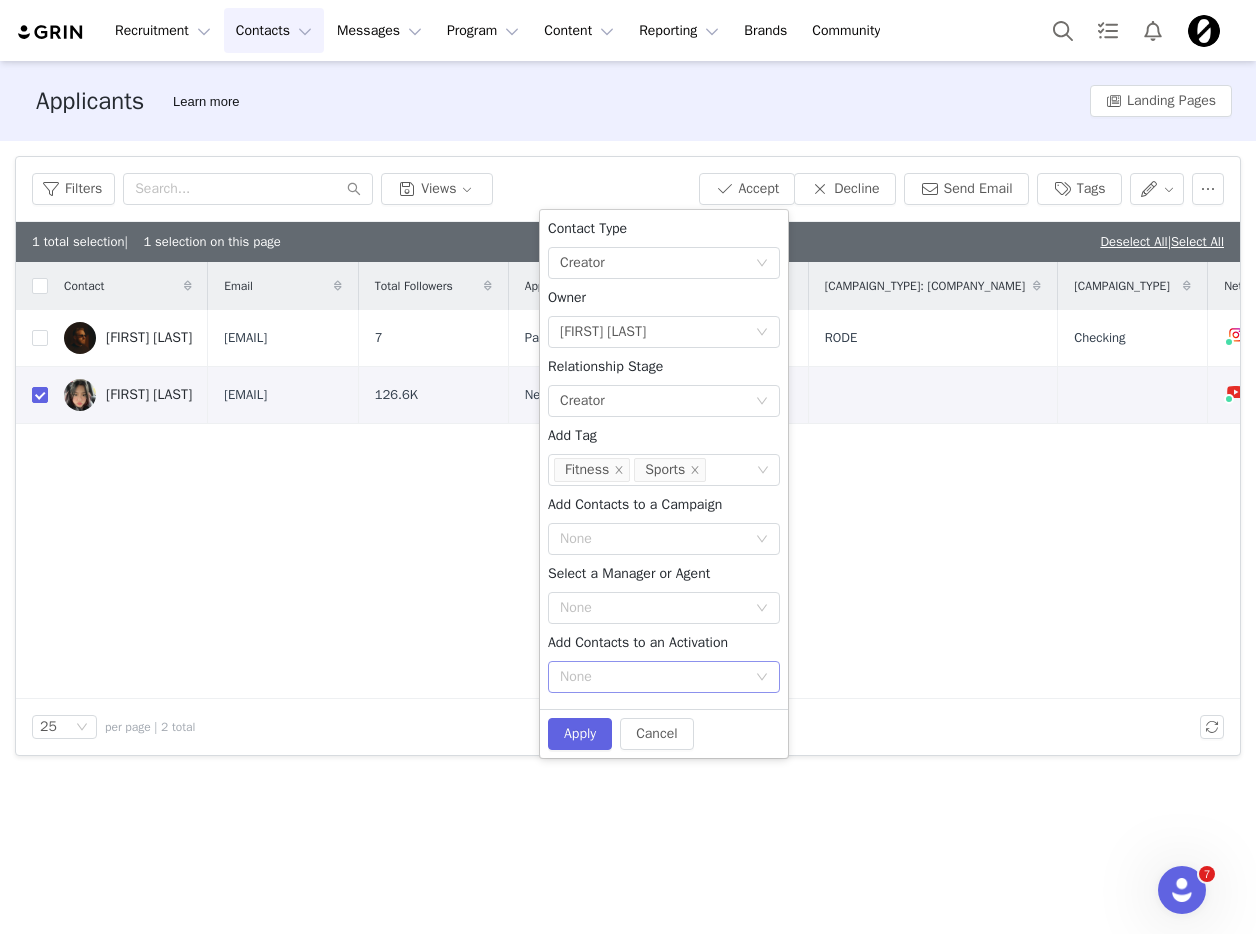 click on "None" at bounding box center [653, 677] 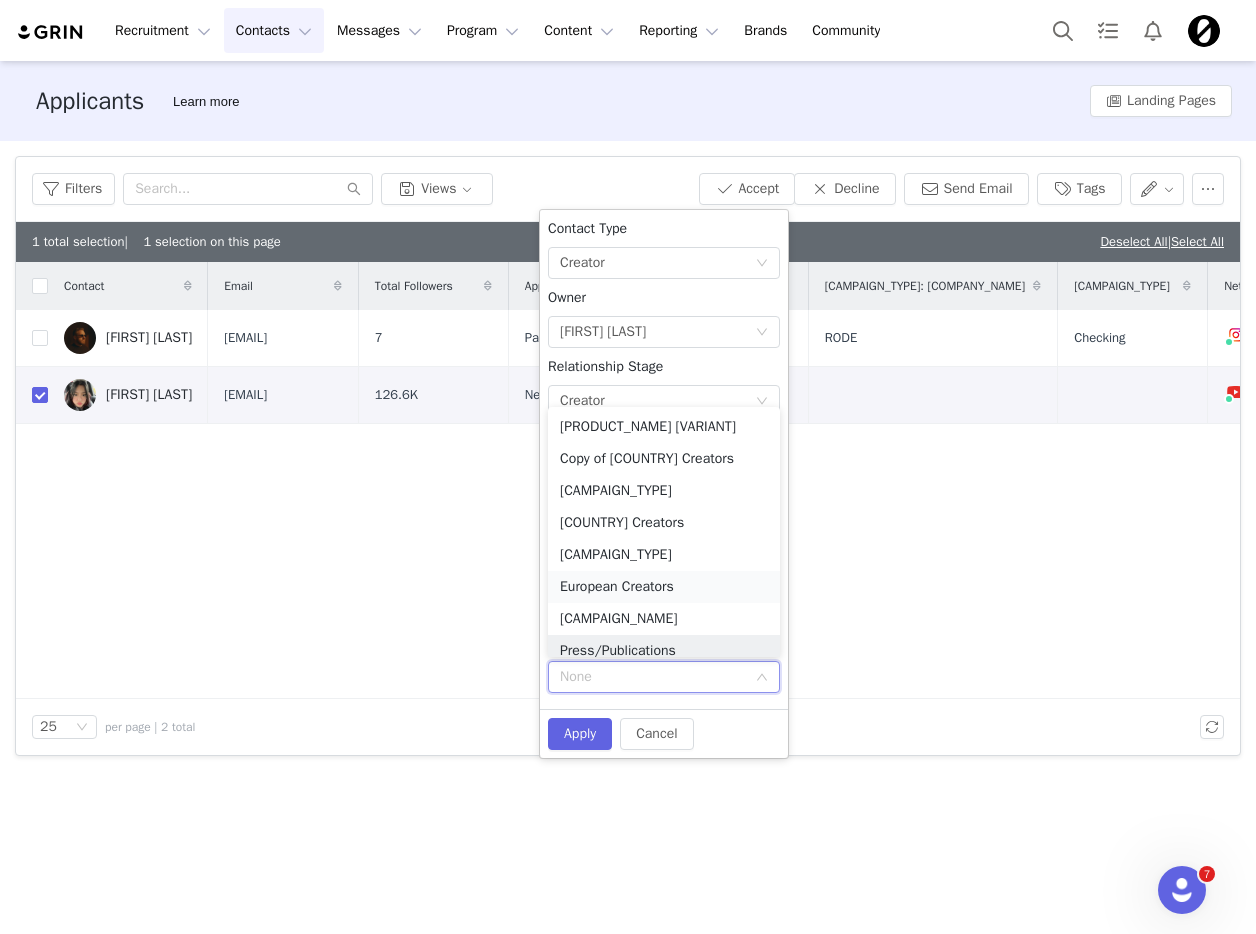 scroll, scrollTop: 10, scrollLeft: 0, axis: vertical 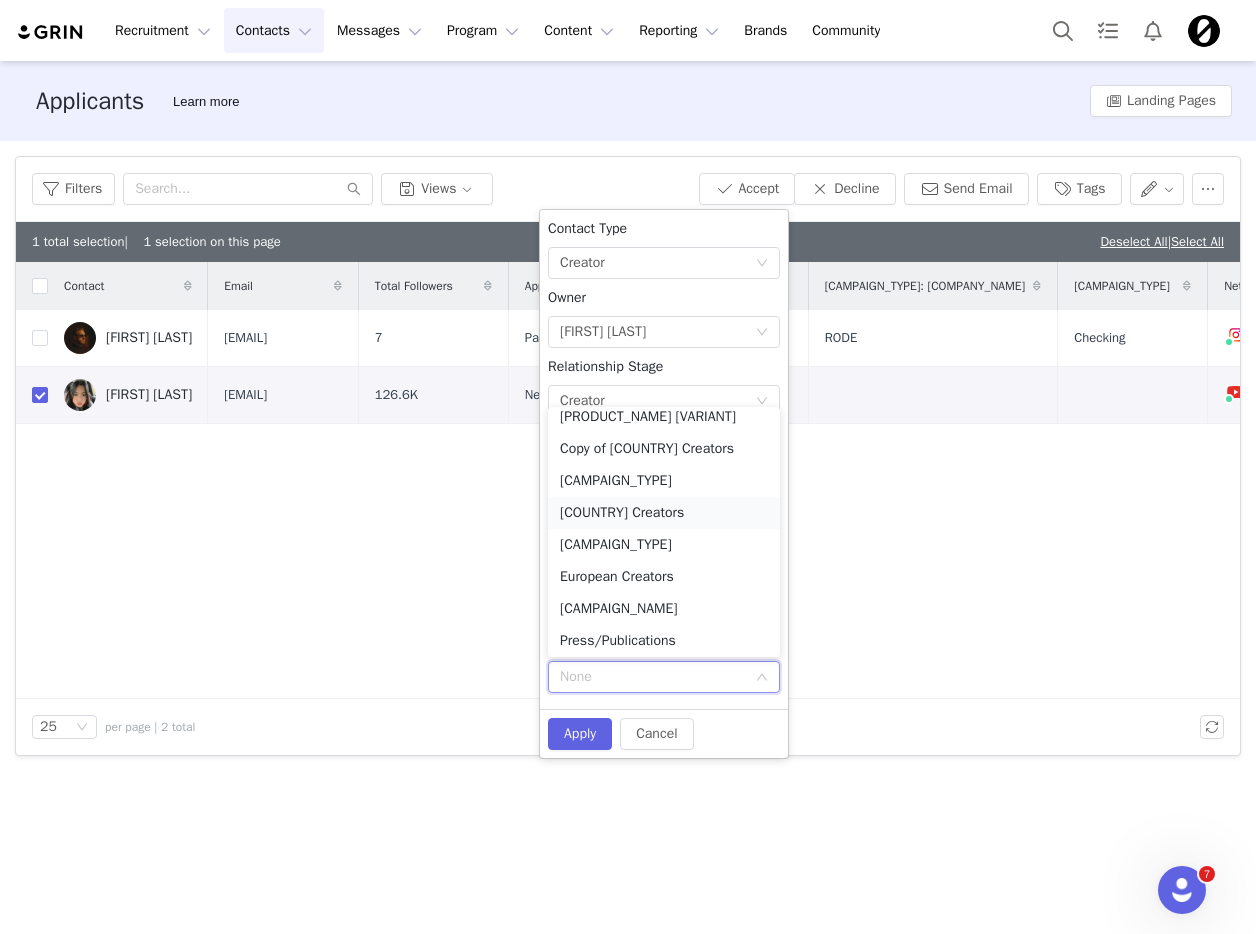 click on "[COUNTRY] Creators" at bounding box center [664, 513] 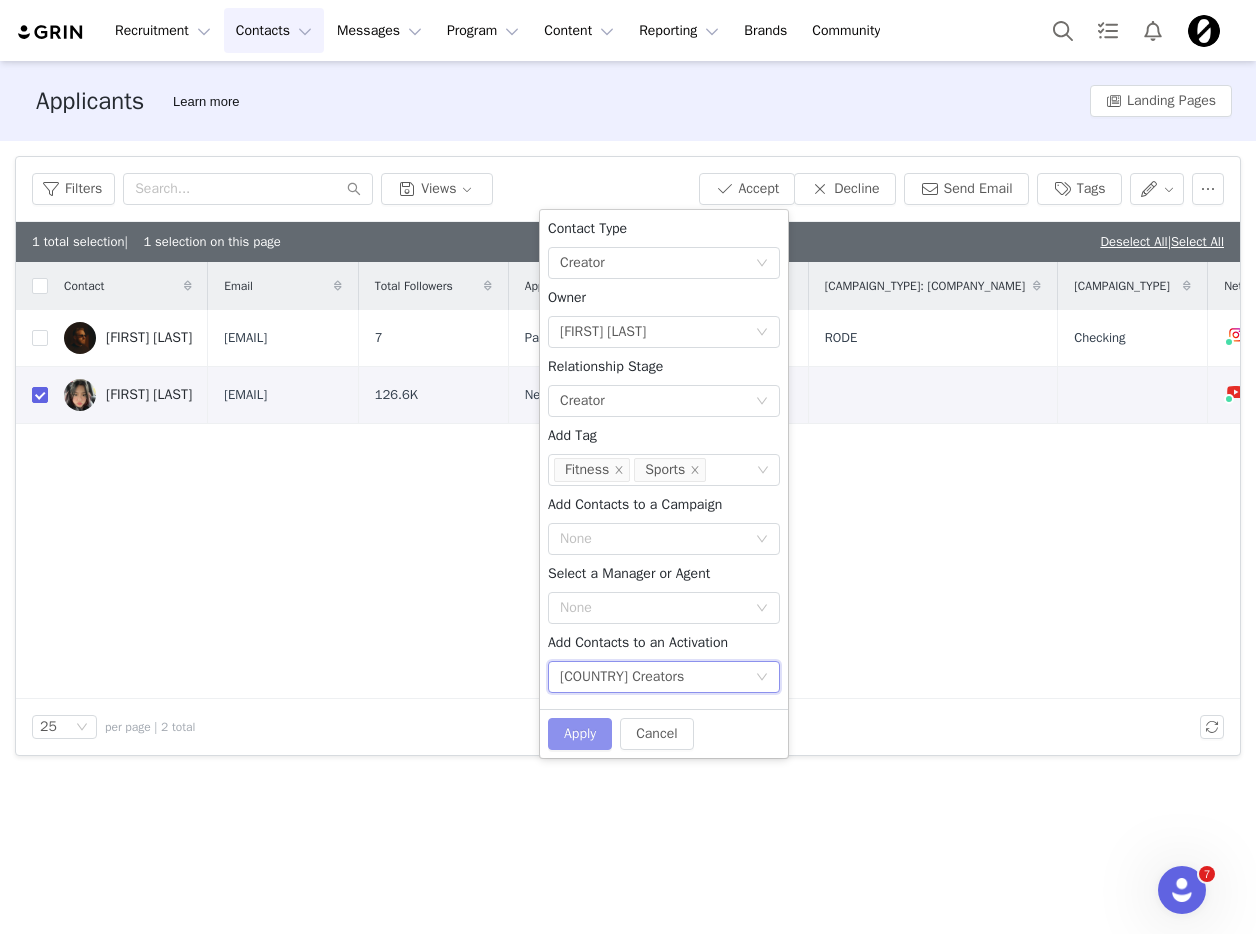 click on "Apply" at bounding box center (580, 734) 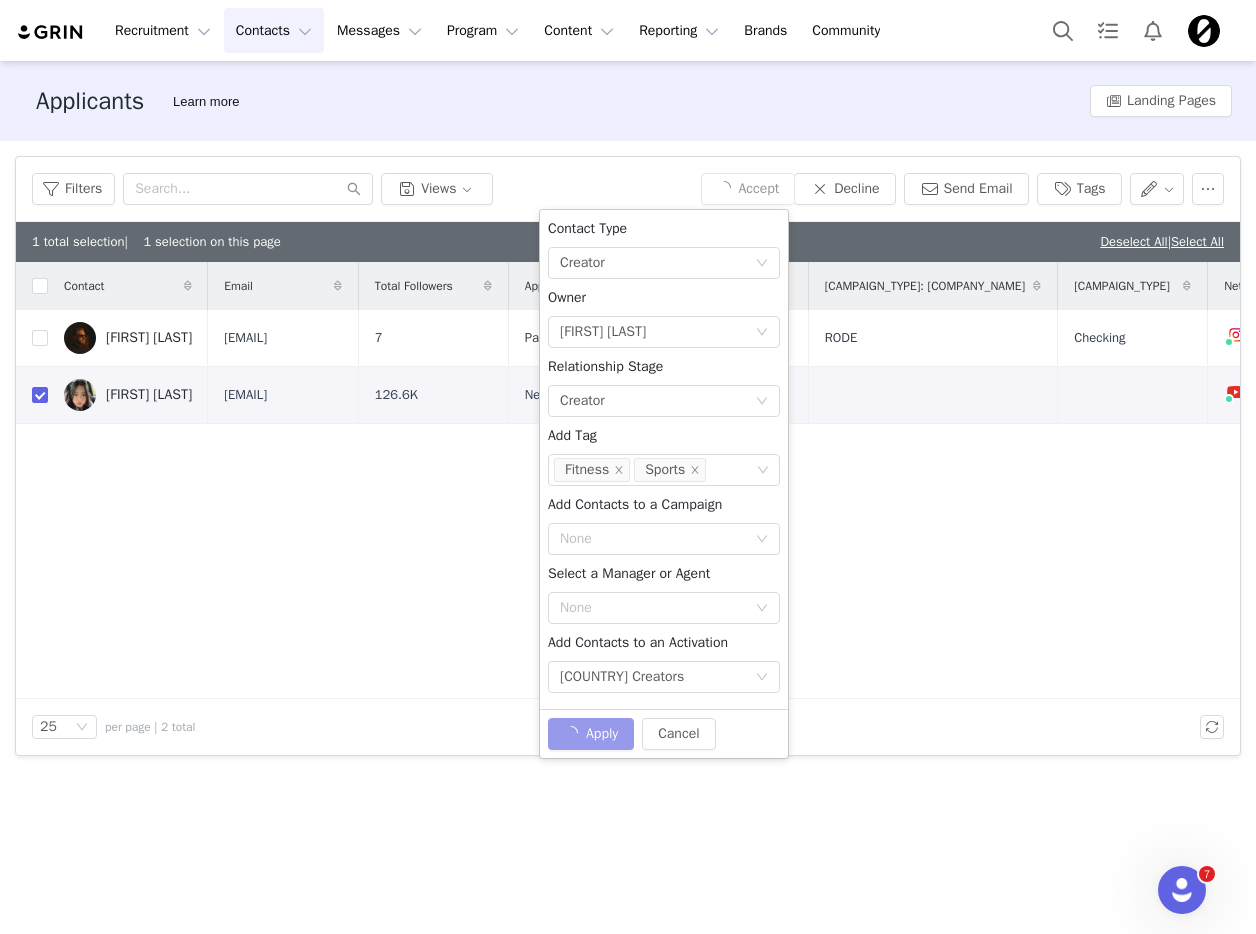 checkbox on "false" 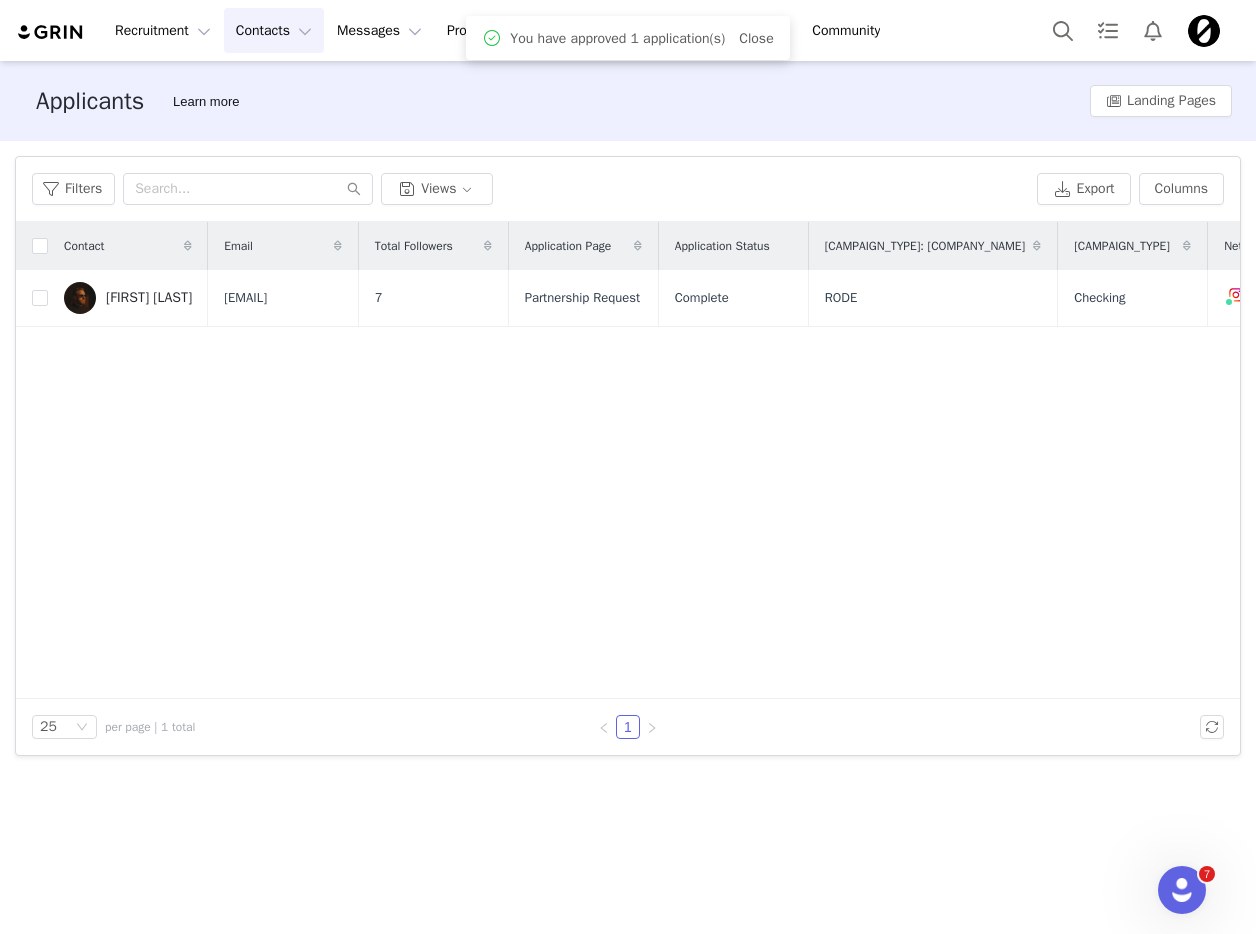 click on "Applicants     Learn more Landing Pages" at bounding box center (628, 101) 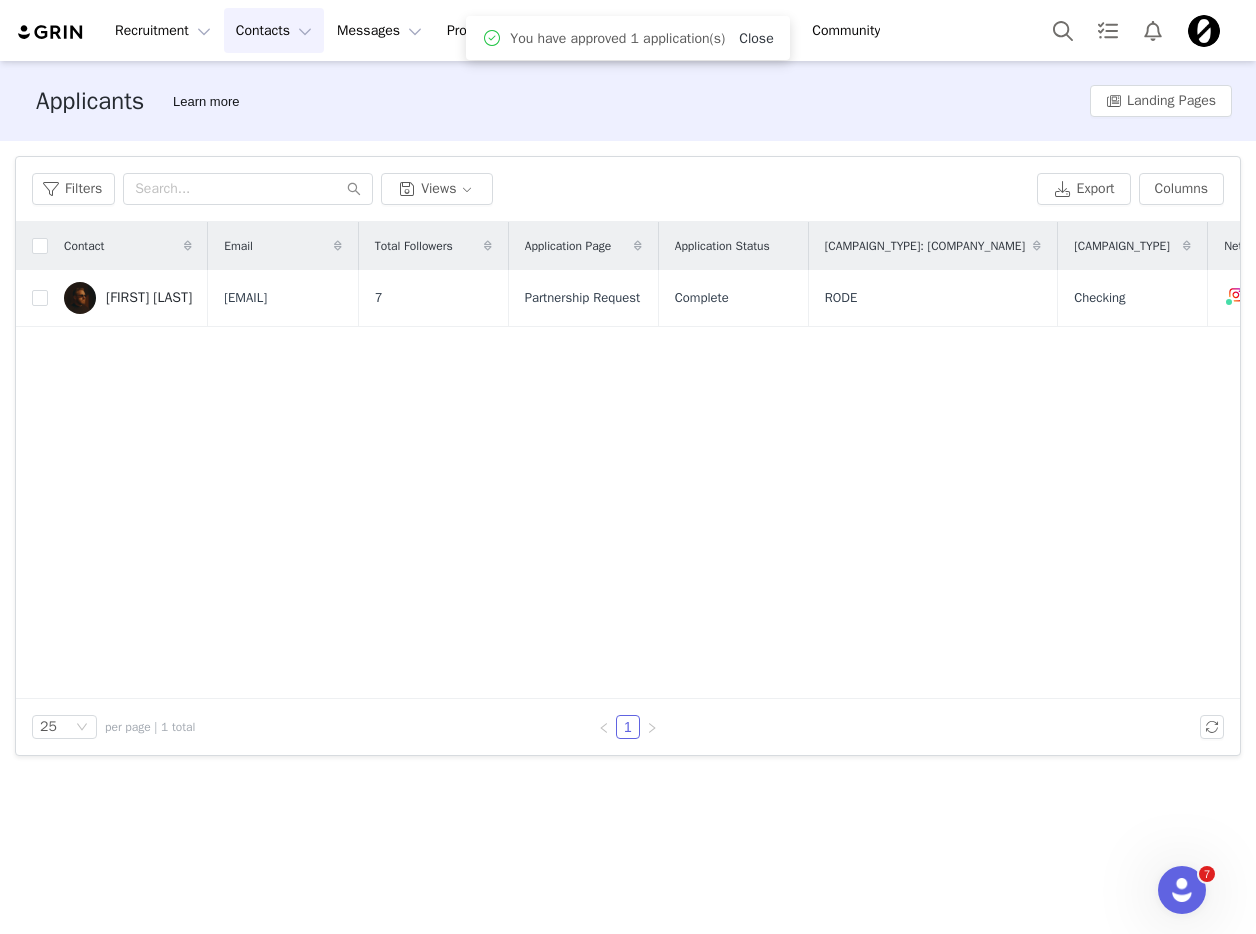 click on "Close" at bounding box center (756, 38) 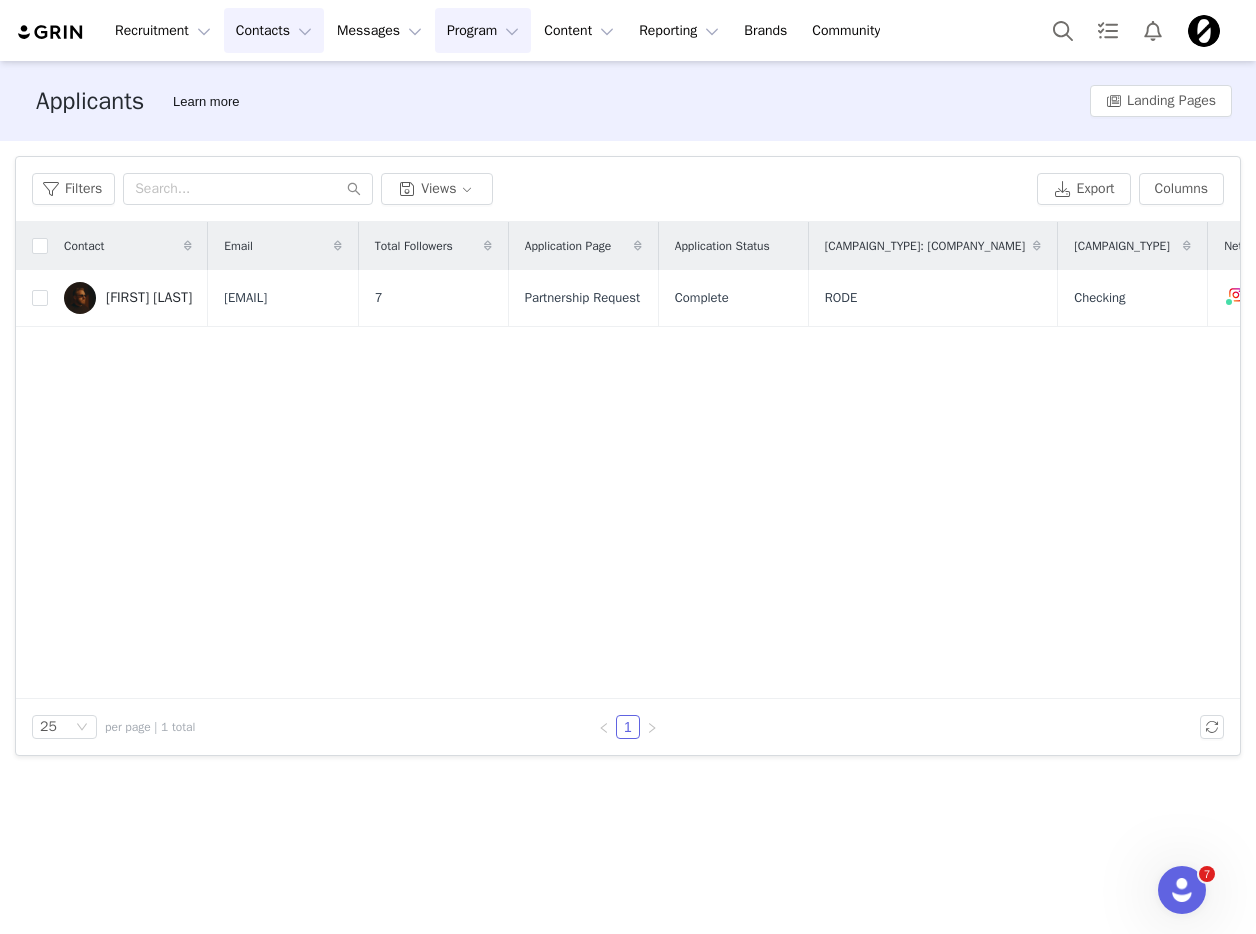 click on "Program Program" at bounding box center (483, 30) 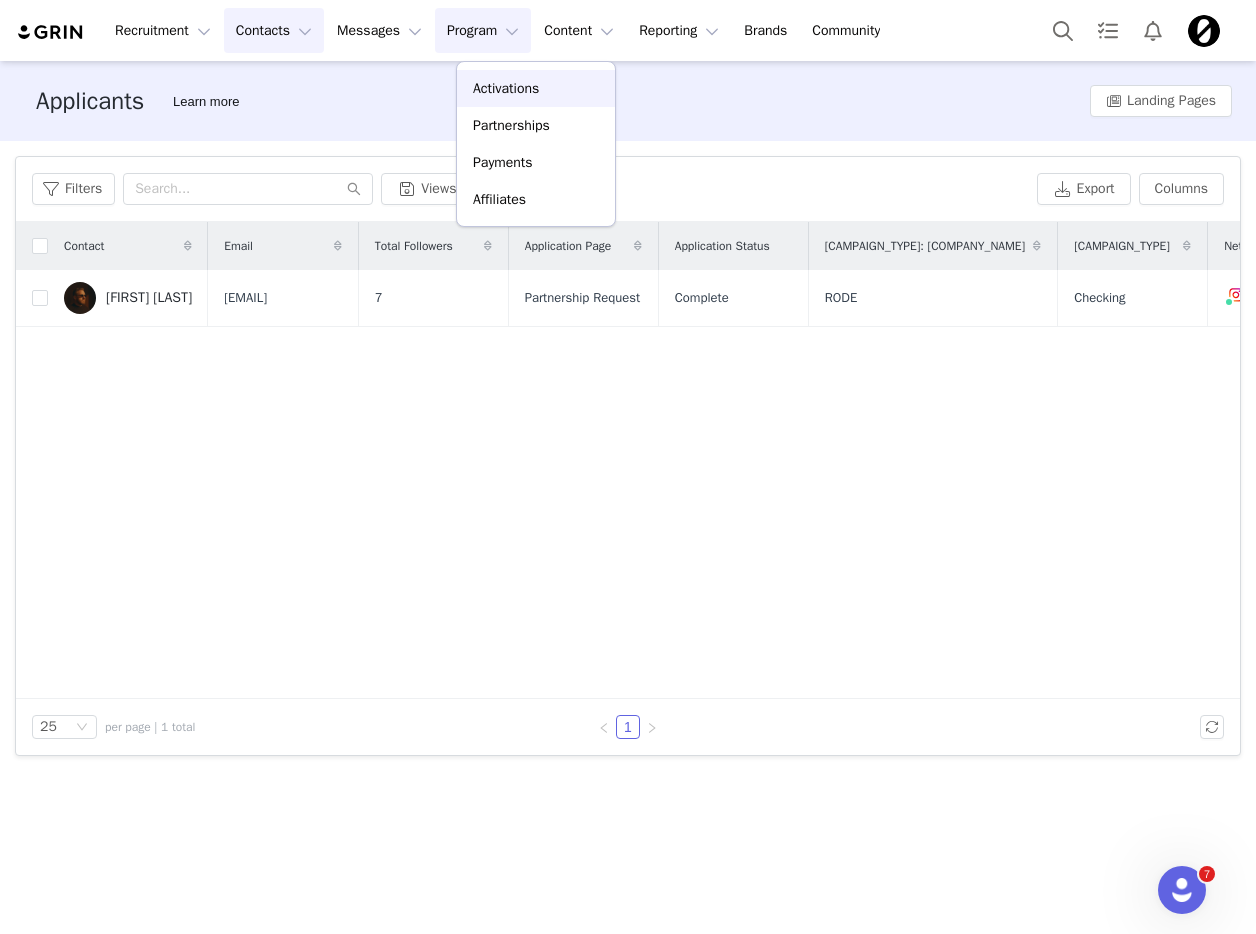click on "Activations" at bounding box center (506, 88) 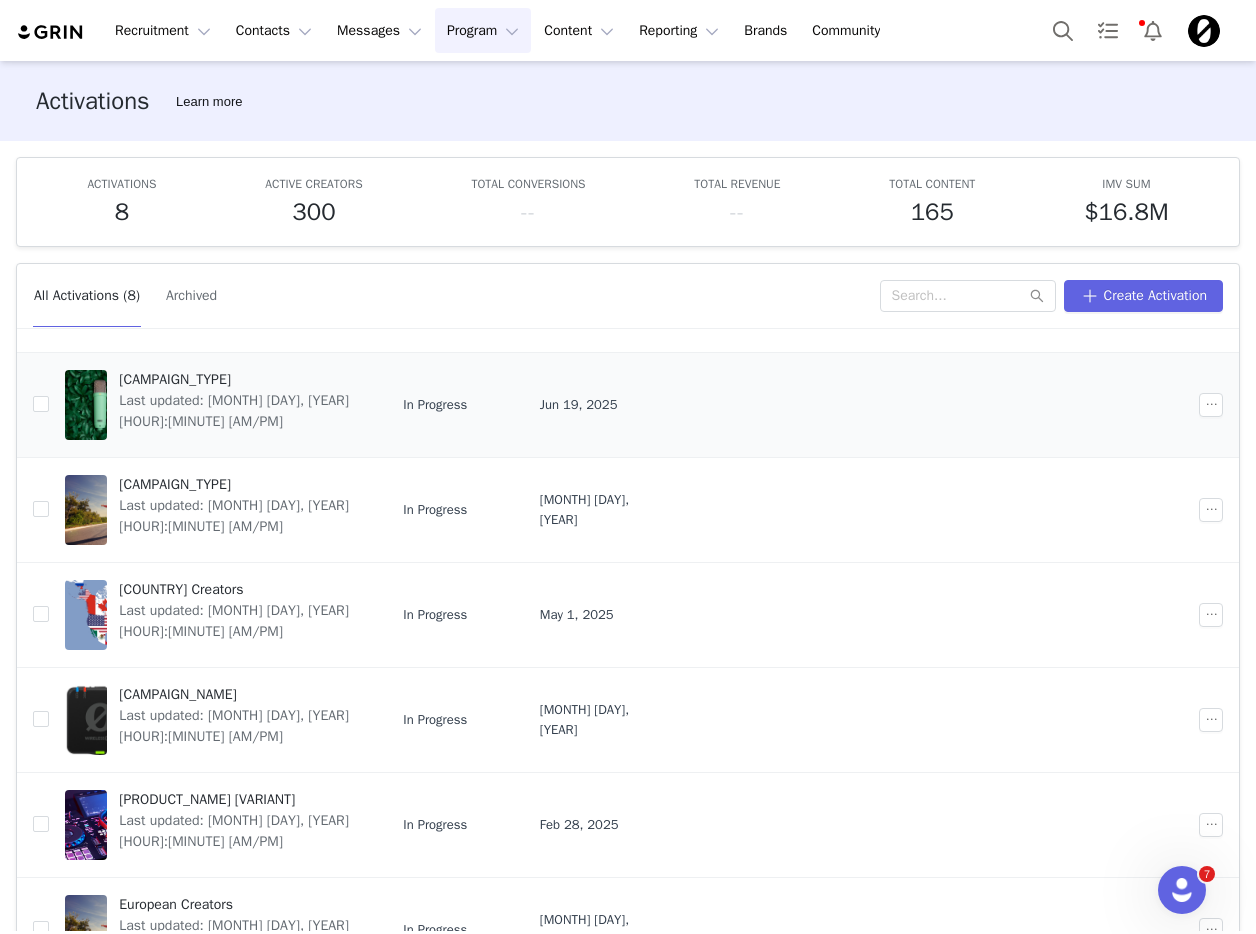 scroll, scrollTop: 254, scrollLeft: 0, axis: vertical 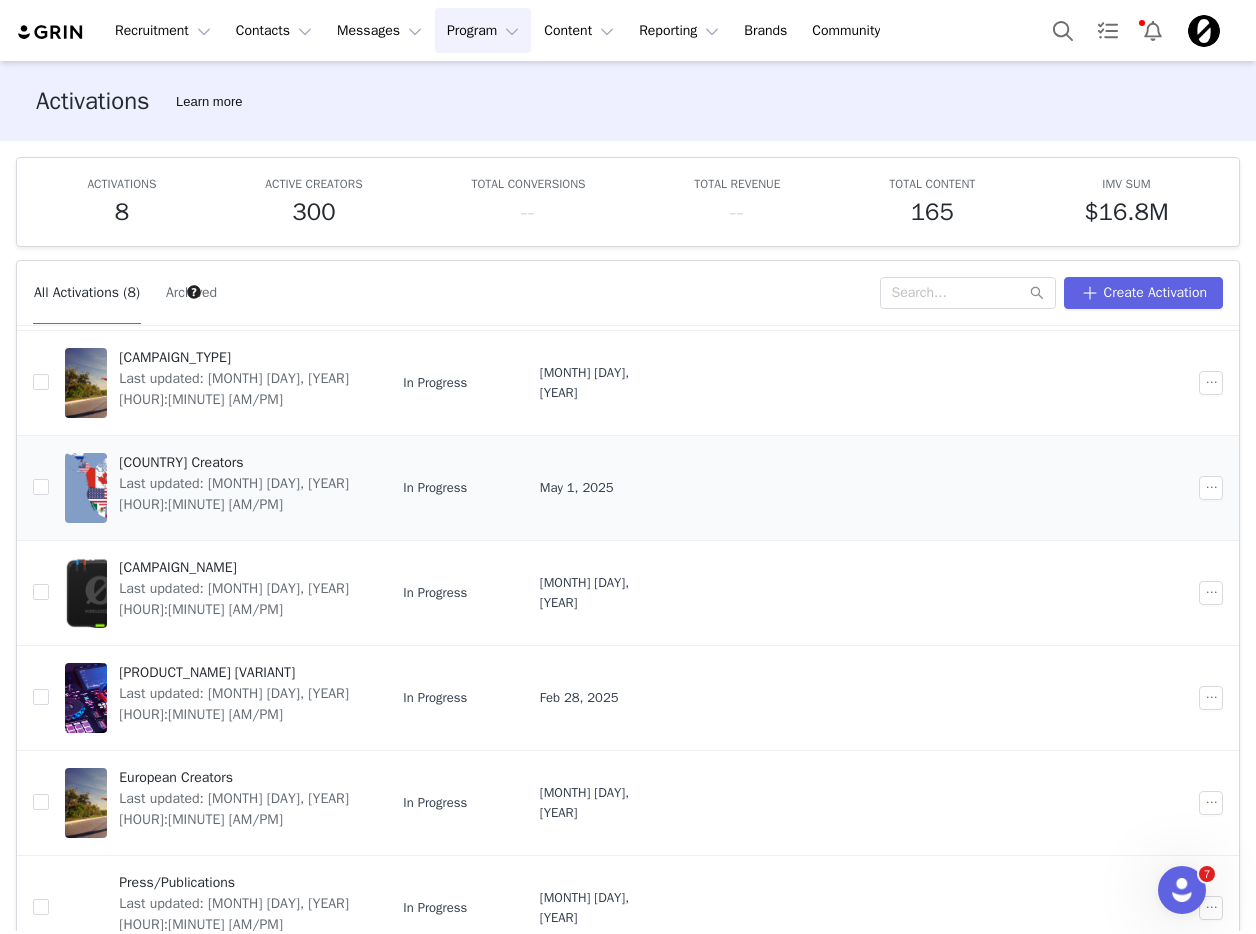 click on "[COUNTRY] Creators" at bounding box center (239, 462) 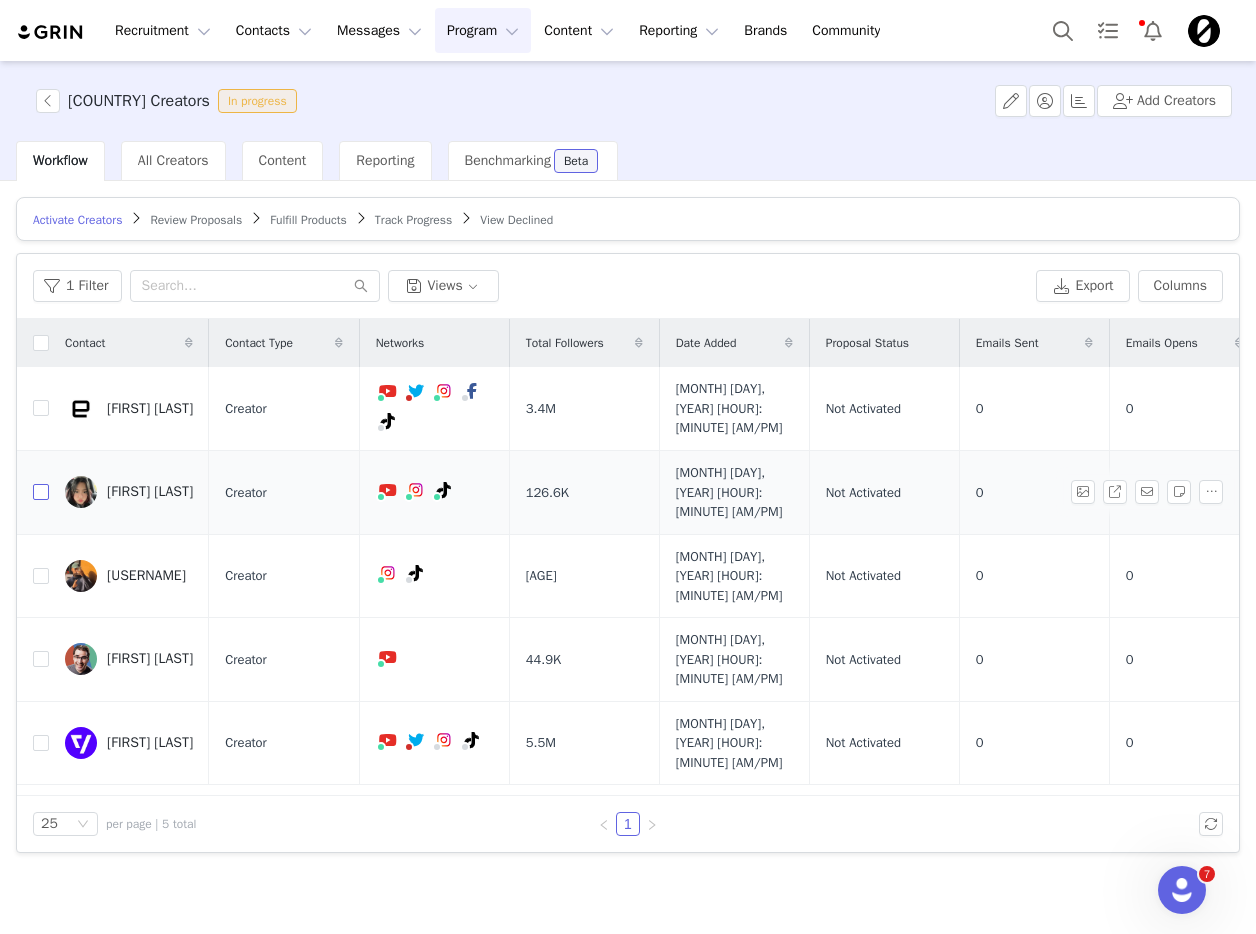 click at bounding box center (41, 492) 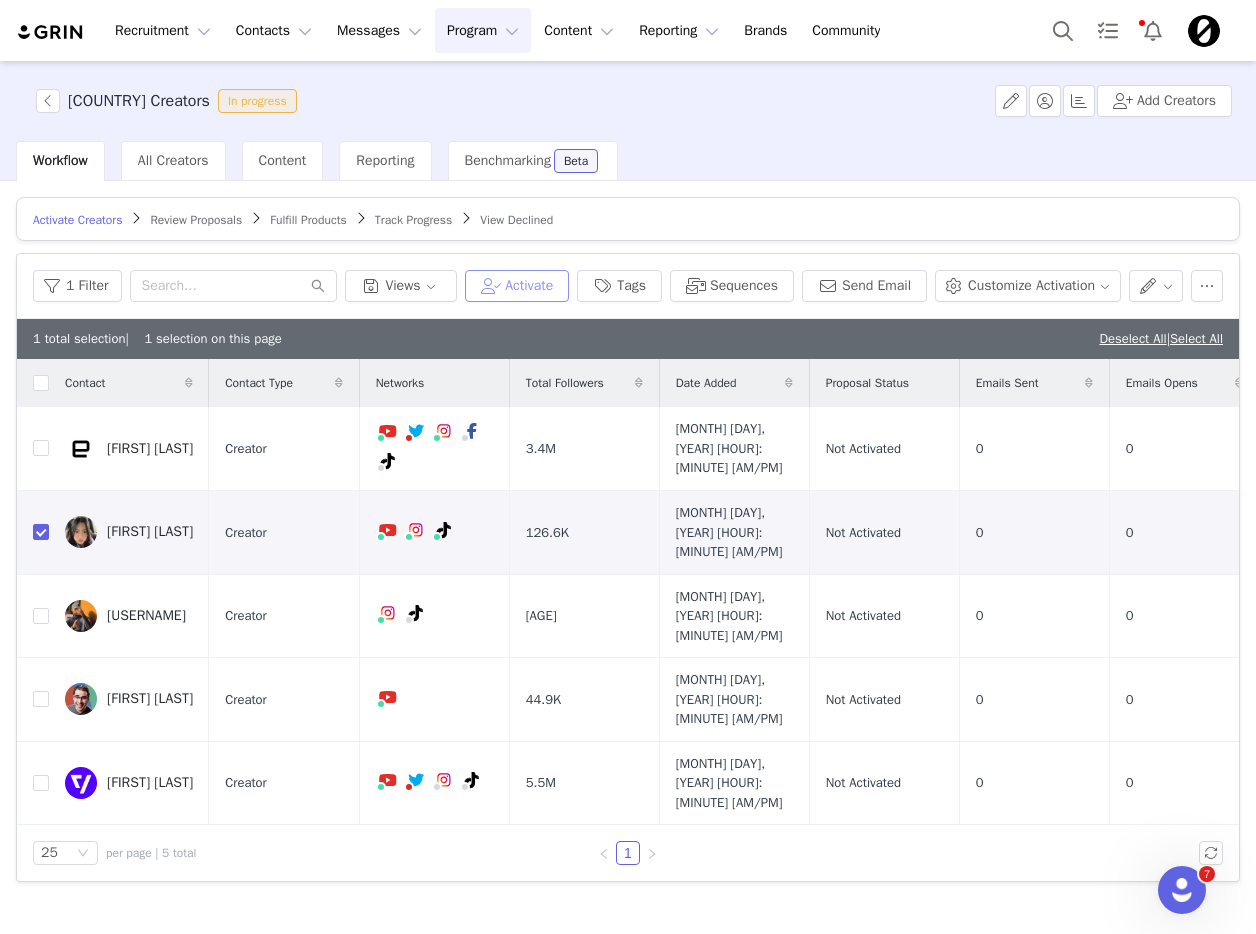 click on "Activate" at bounding box center [517, 286] 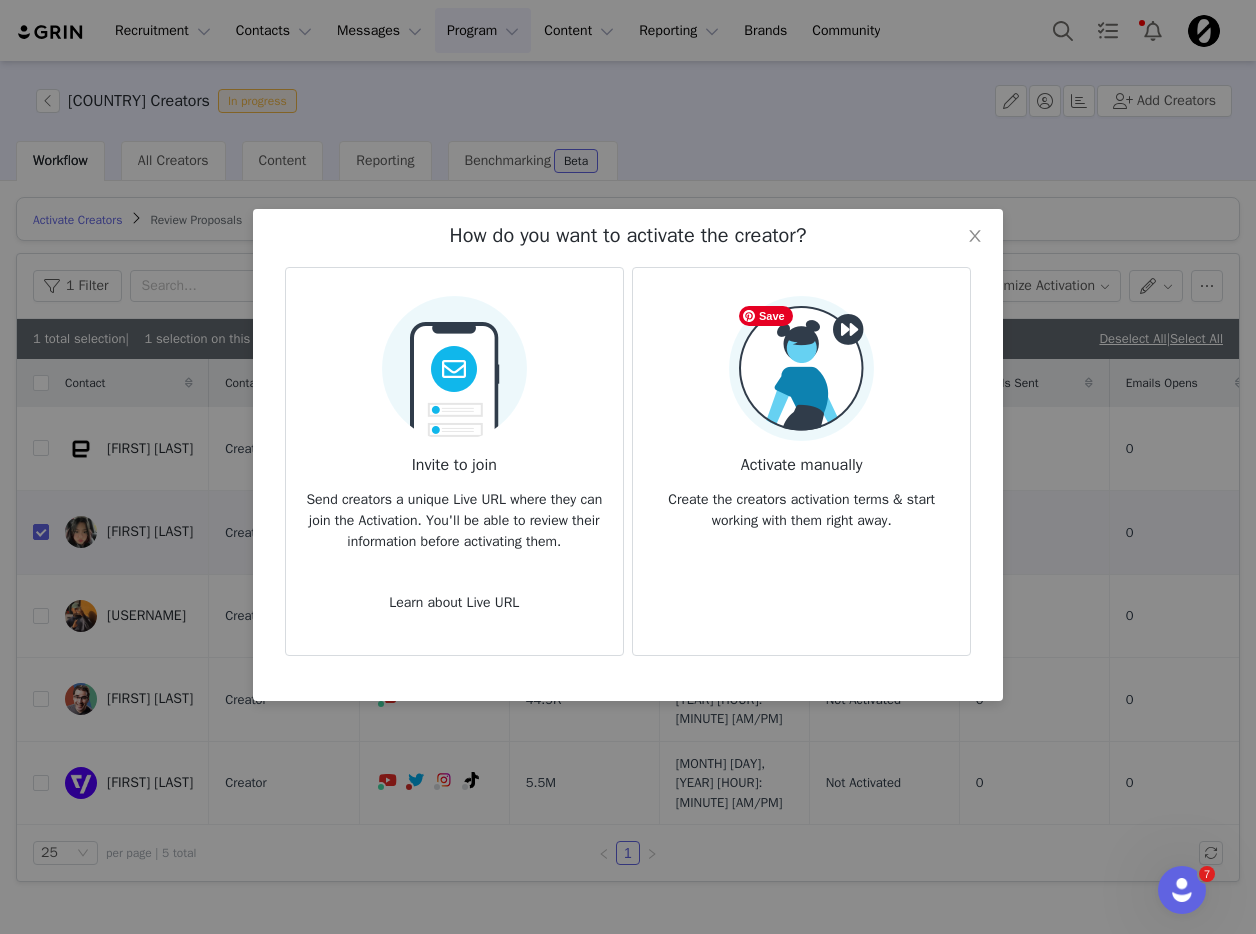 click at bounding box center (801, 368) 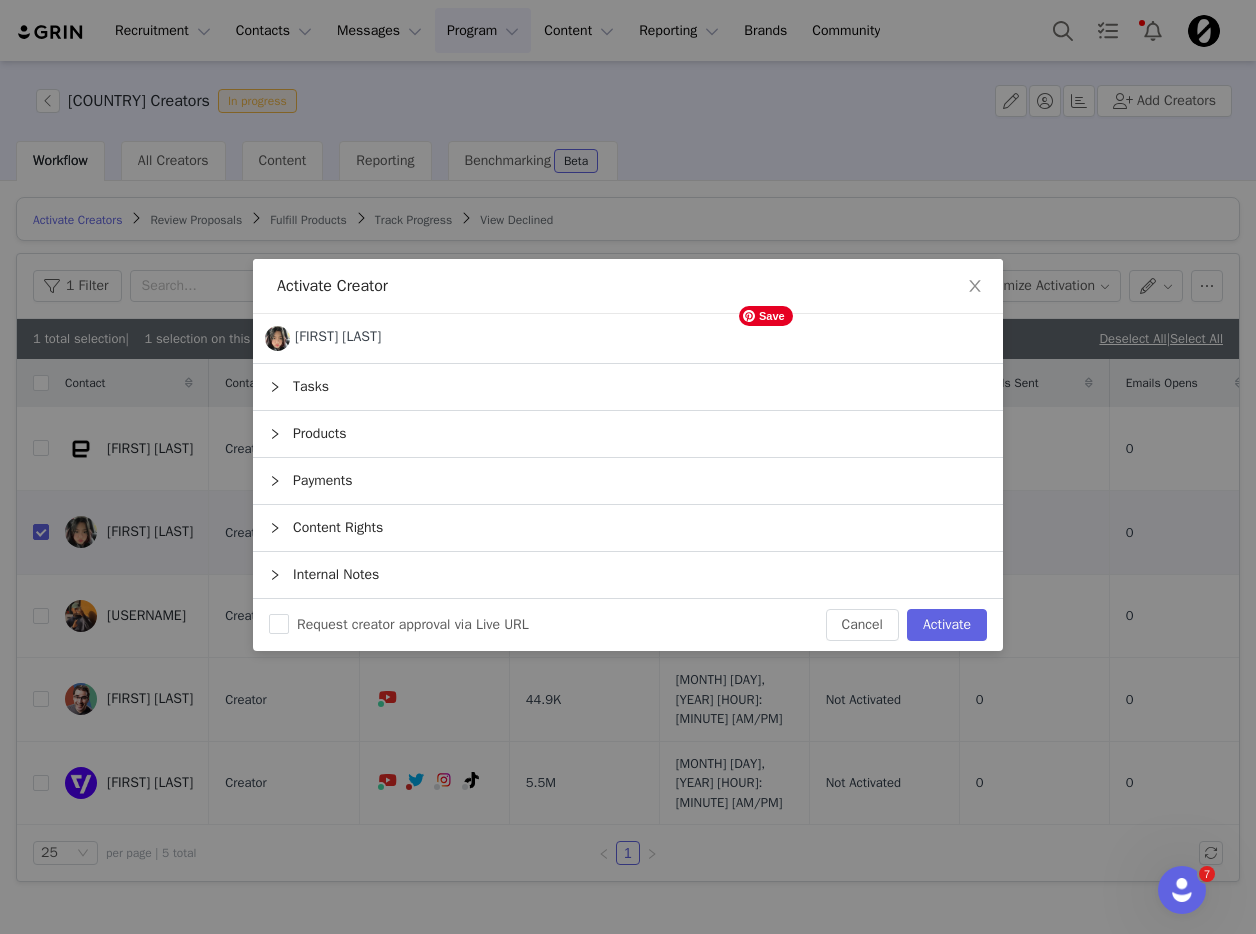 click on "Products" at bounding box center [628, 434] 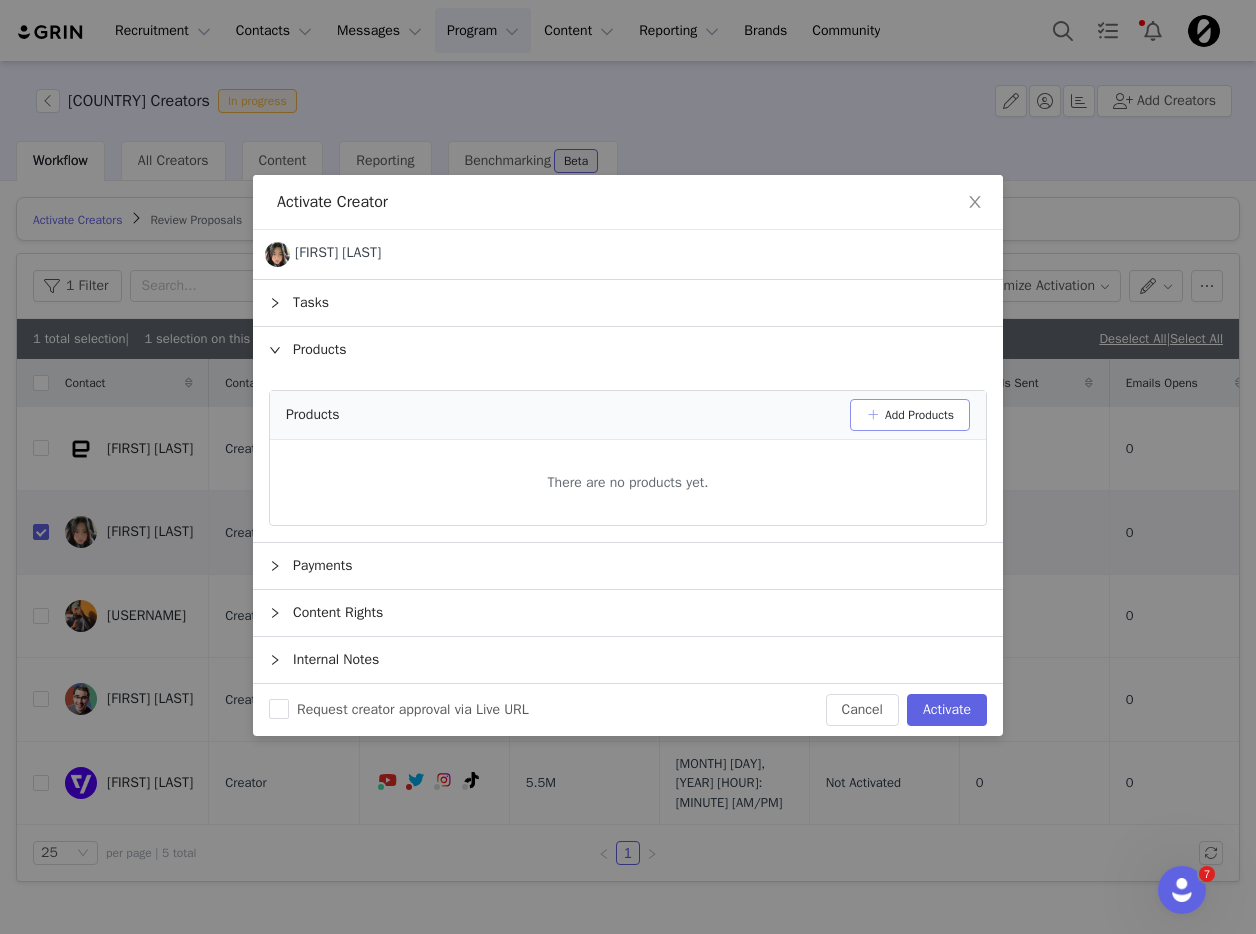 click on "Add Products" at bounding box center (910, 415) 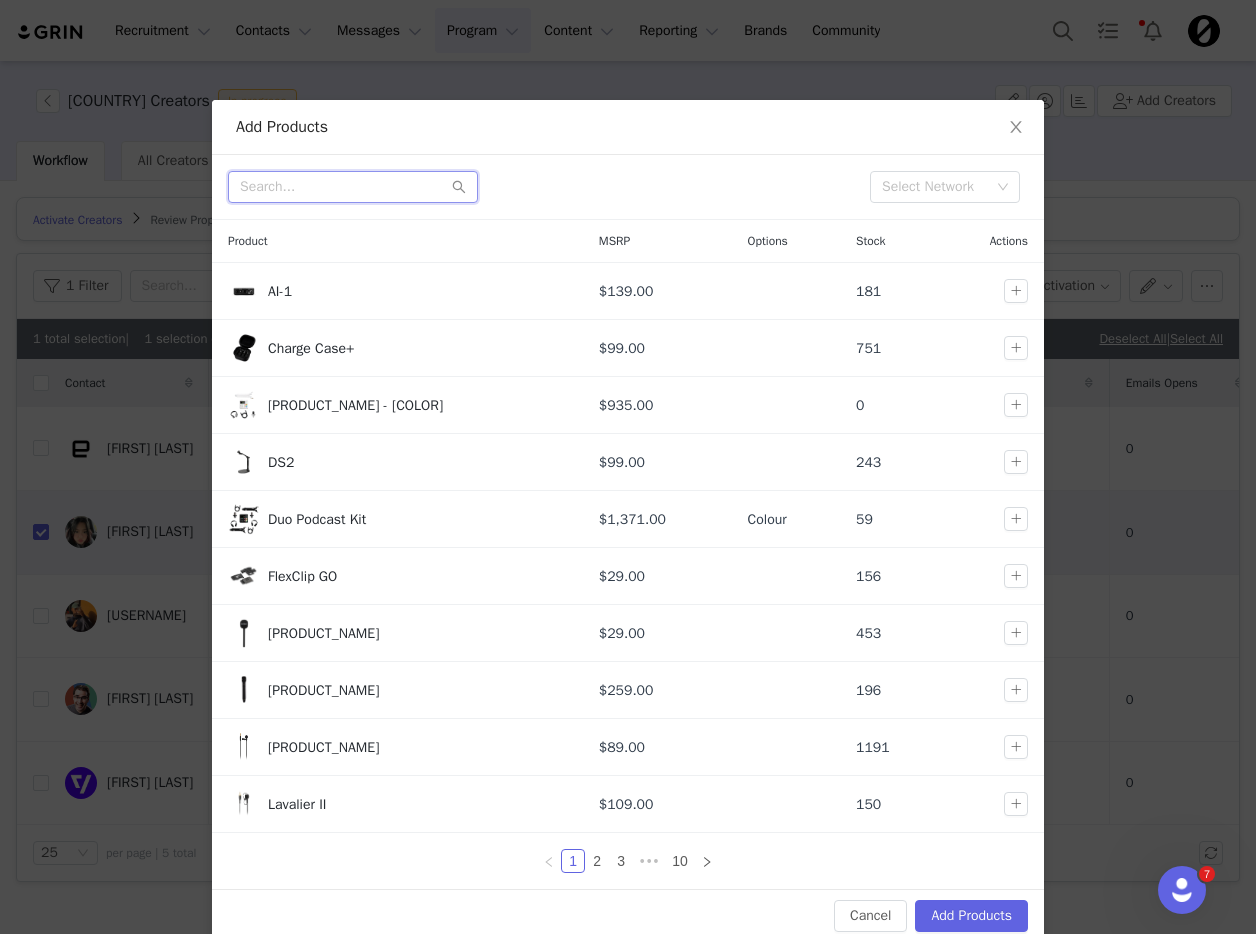 click at bounding box center (353, 187) 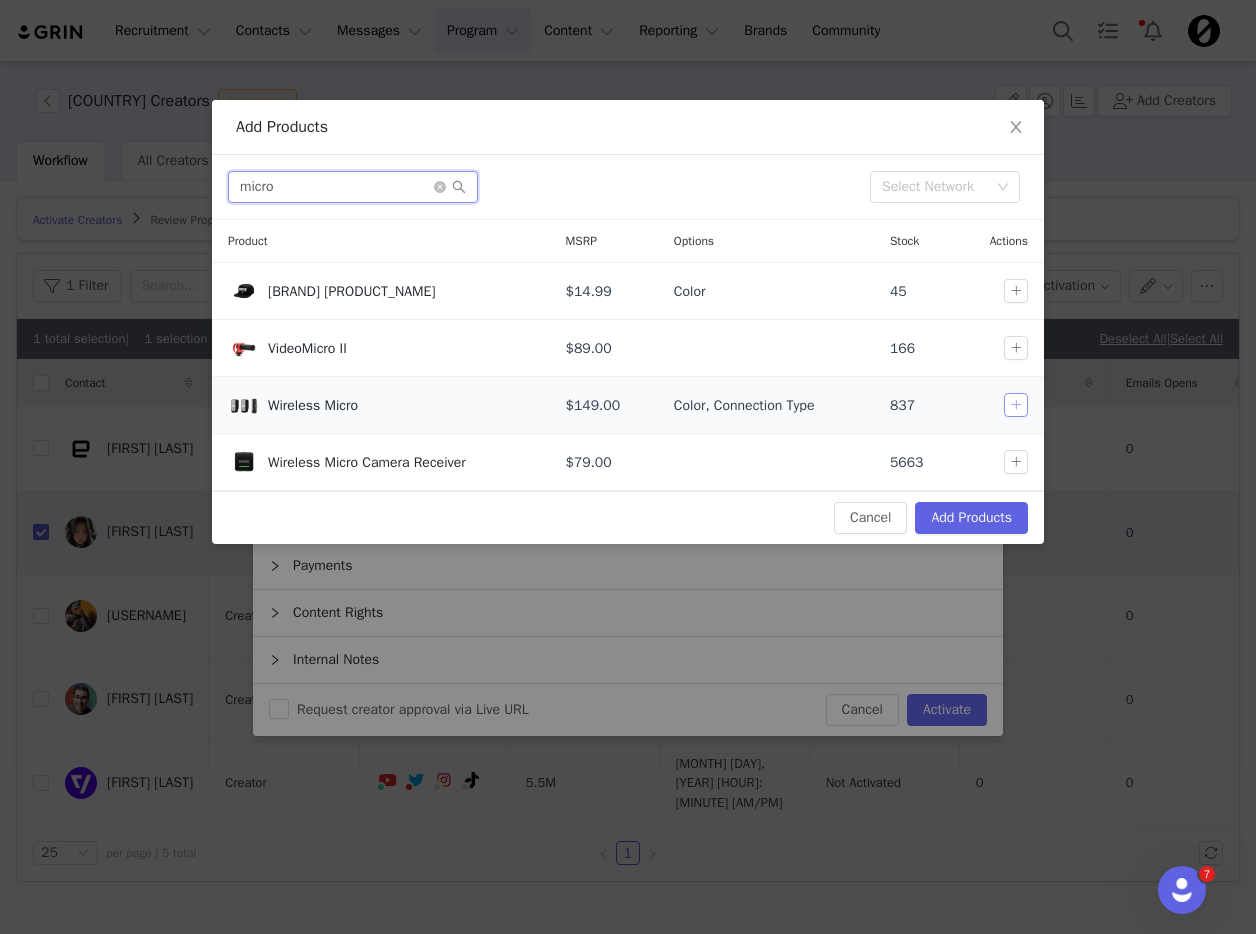type on "micro" 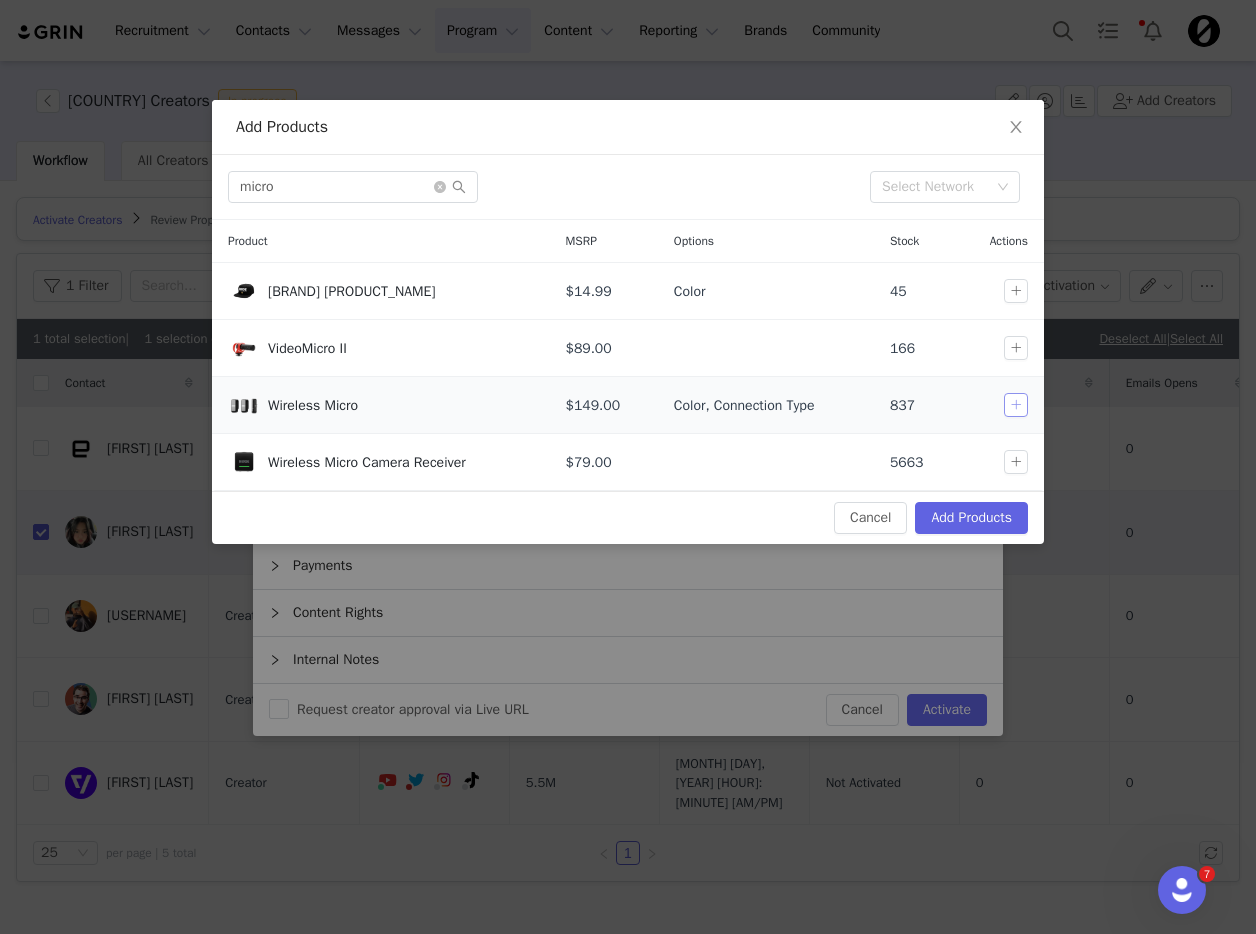 click at bounding box center (1016, 405) 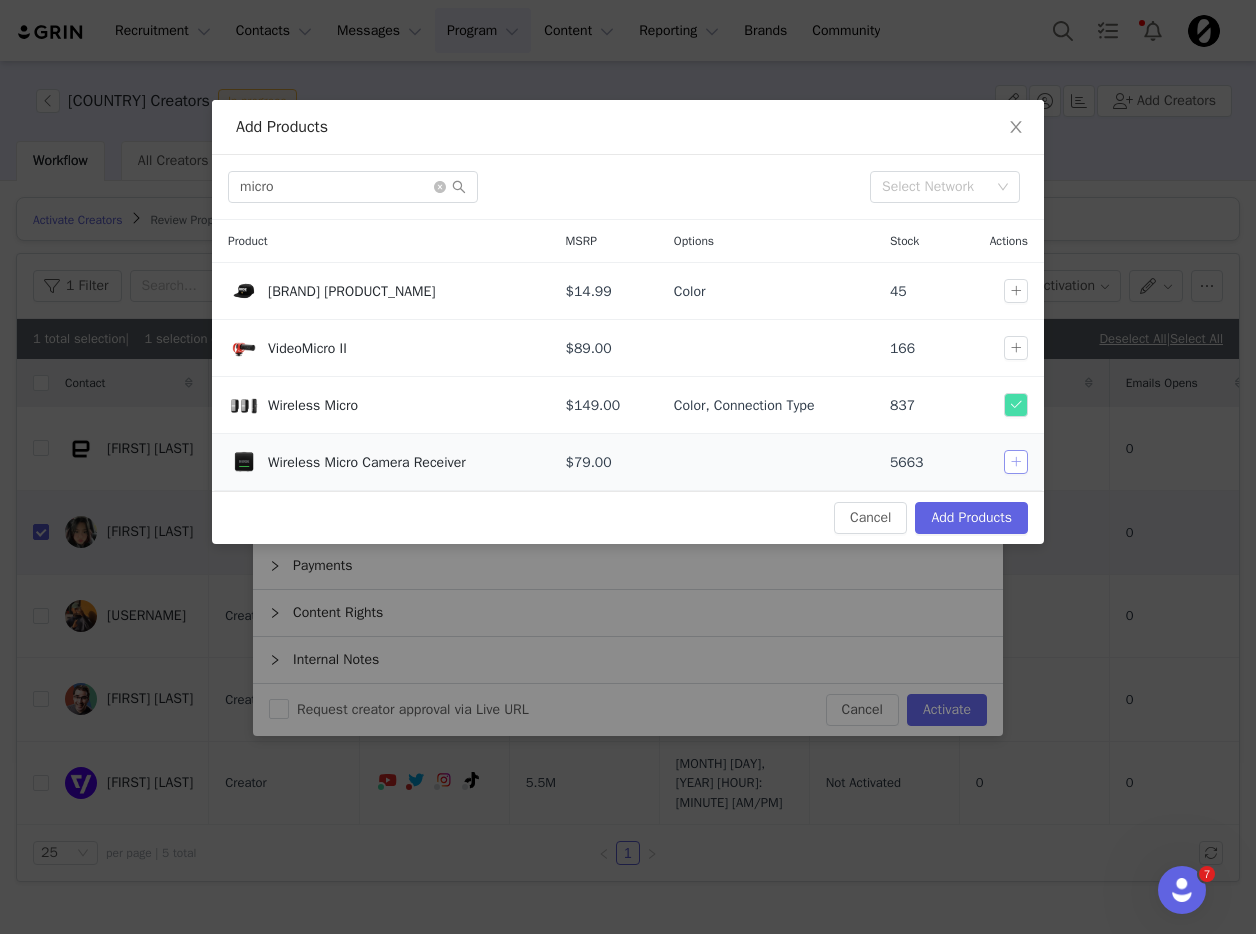 click at bounding box center [1016, 462] 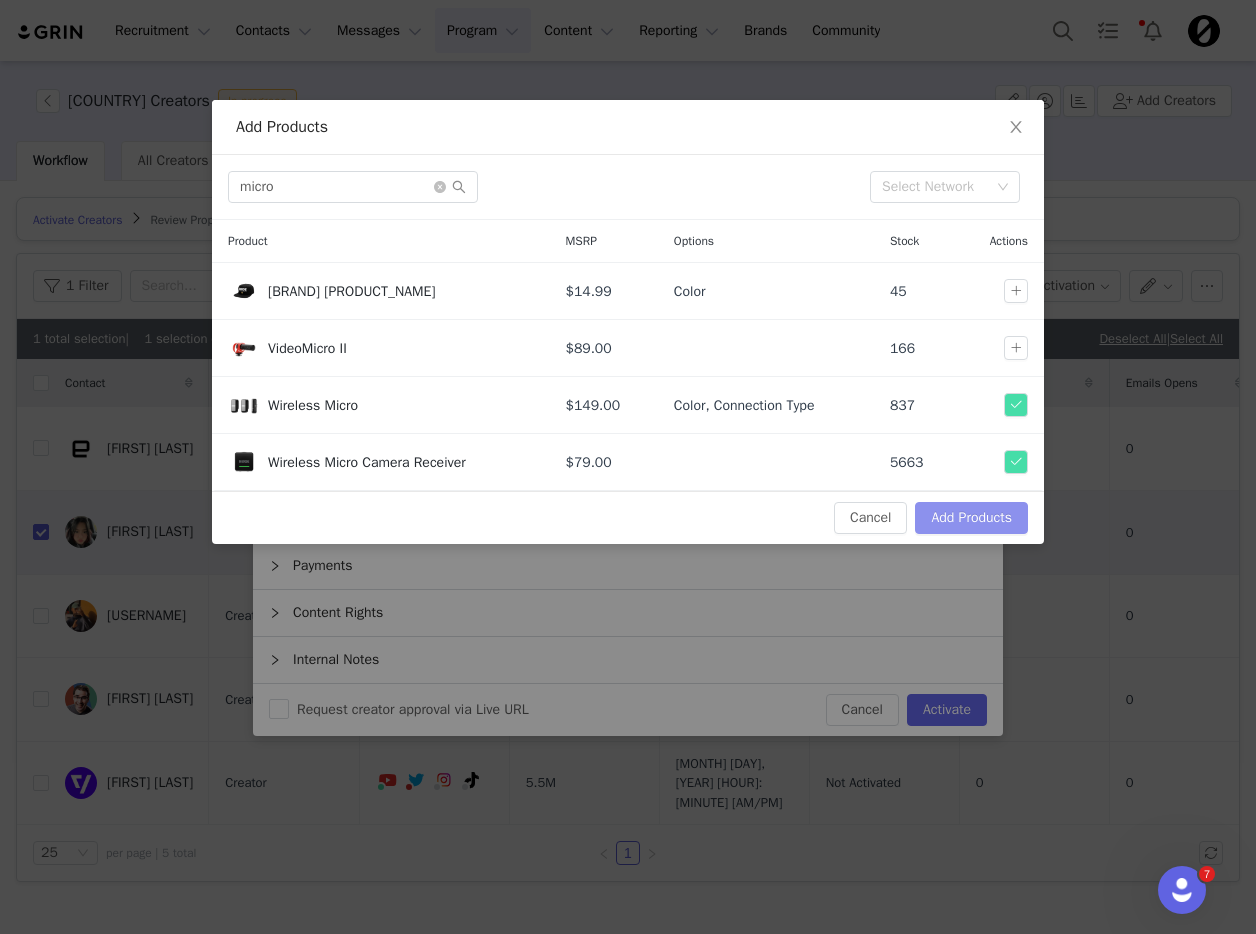 click on "Add Products" at bounding box center [971, 518] 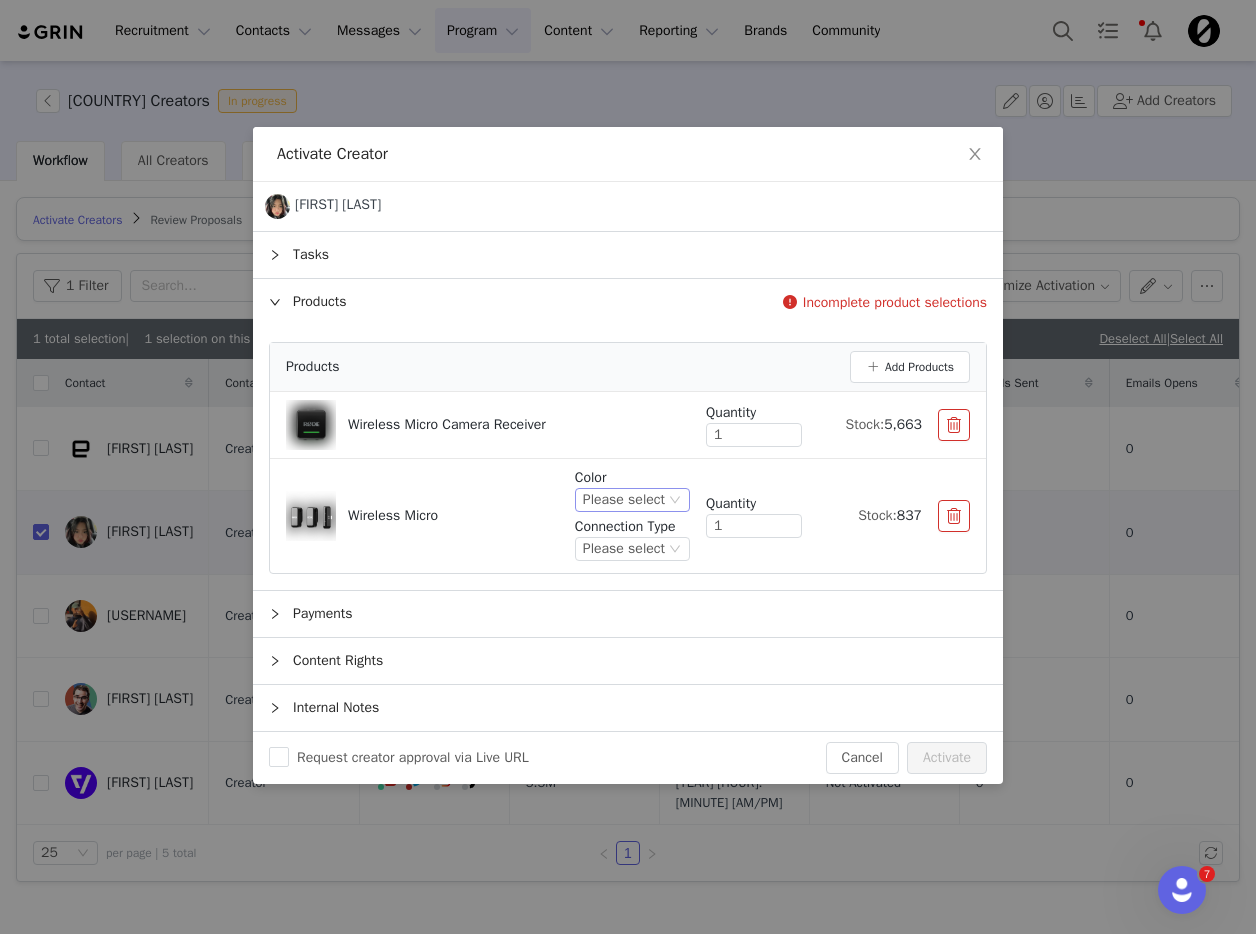 click on "Please select" at bounding box center (624, 500) 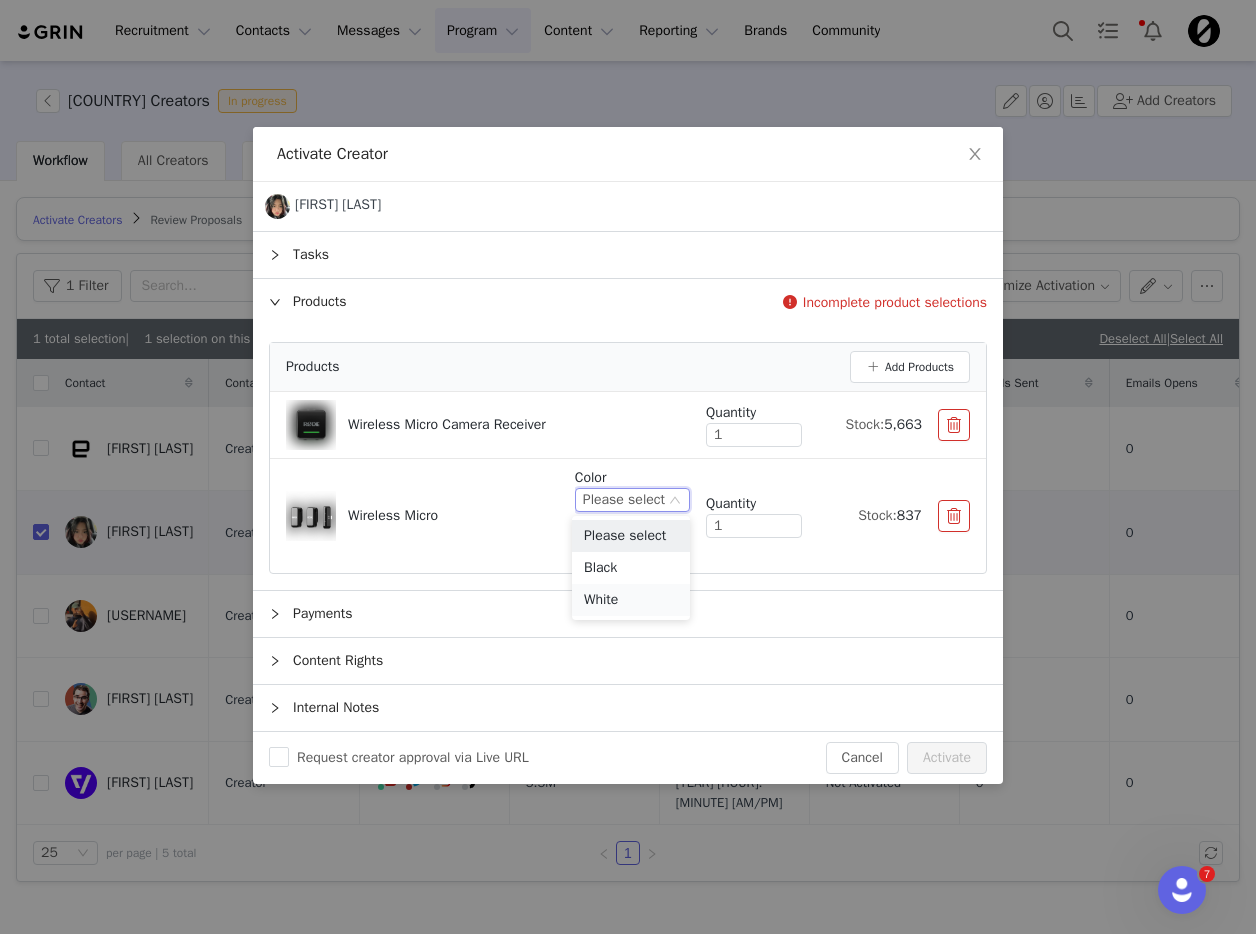 click on "White" at bounding box center [631, 600] 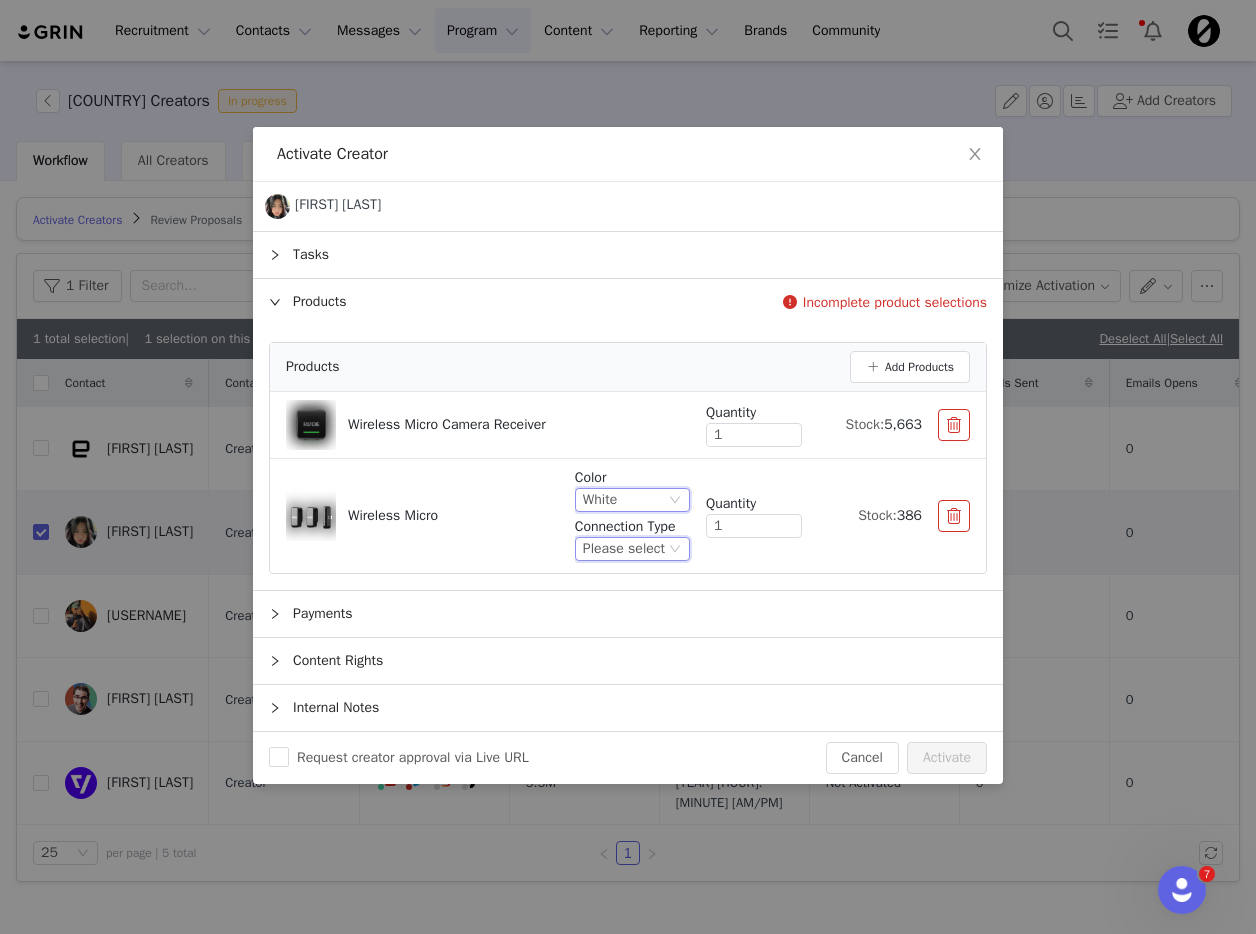 click on "Please select" at bounding box center (624, 549) 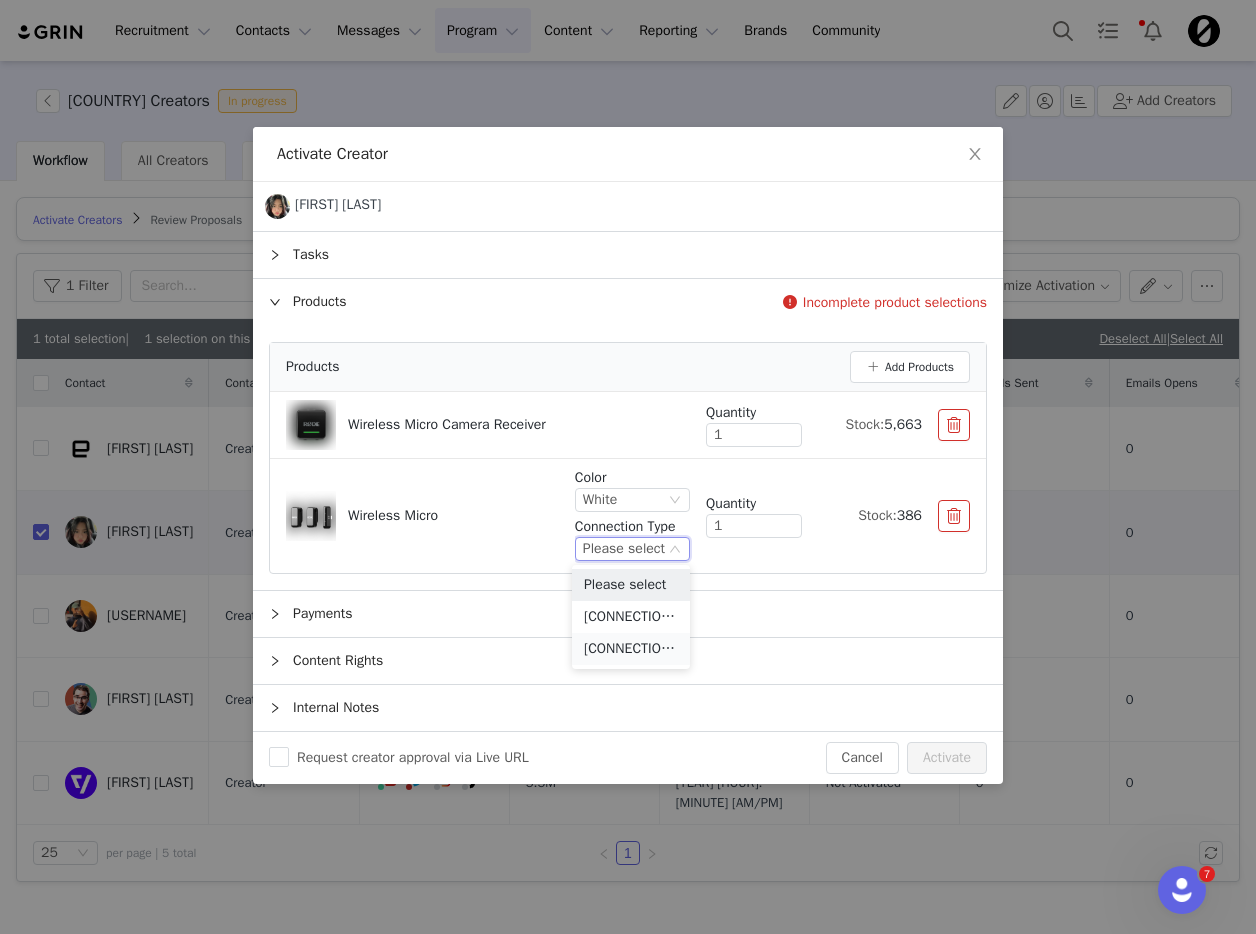 click on "[CONNECTION_TYPE]" at bounding box center [631, 649] 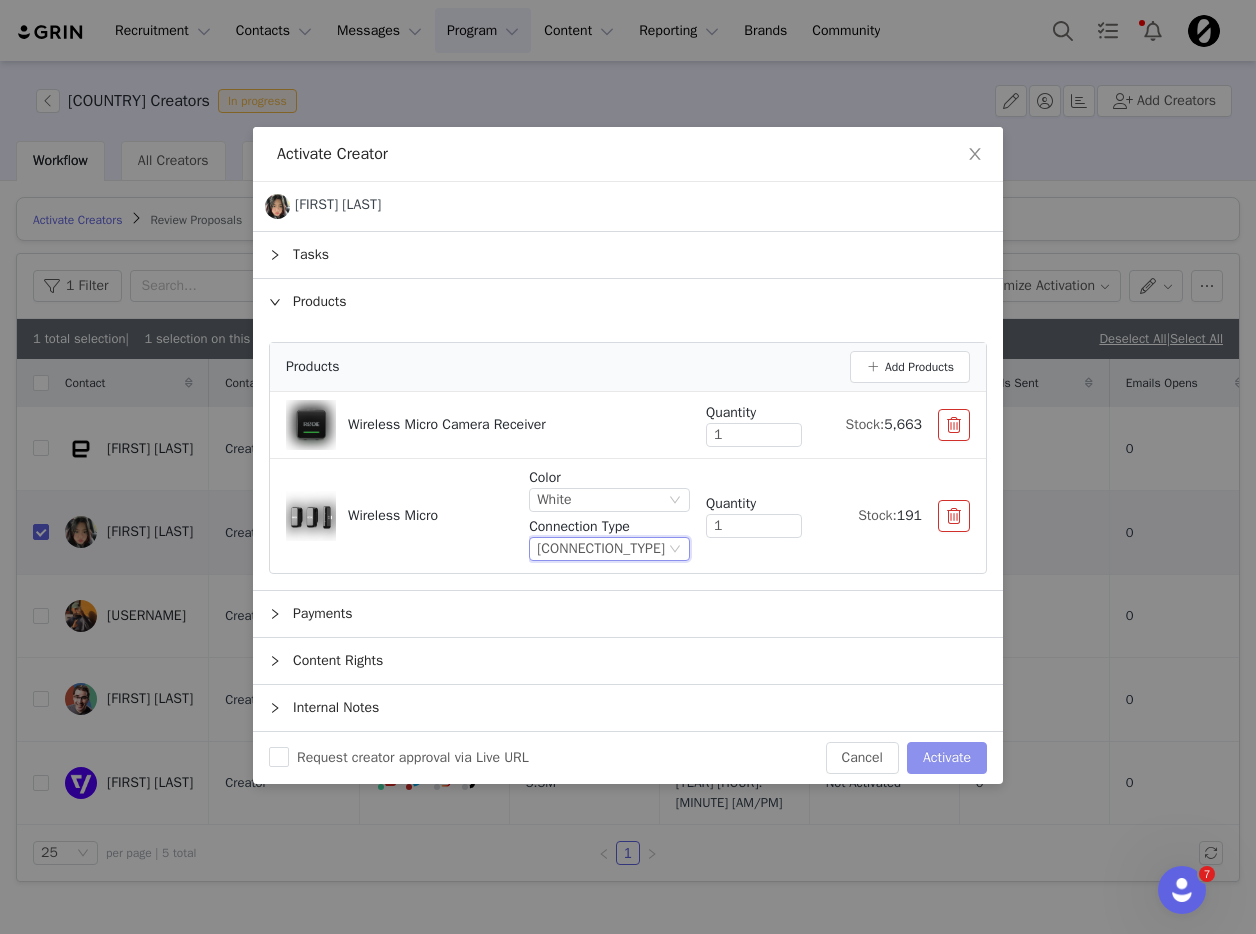 click on "Activate" at bounding box center [947, 758] 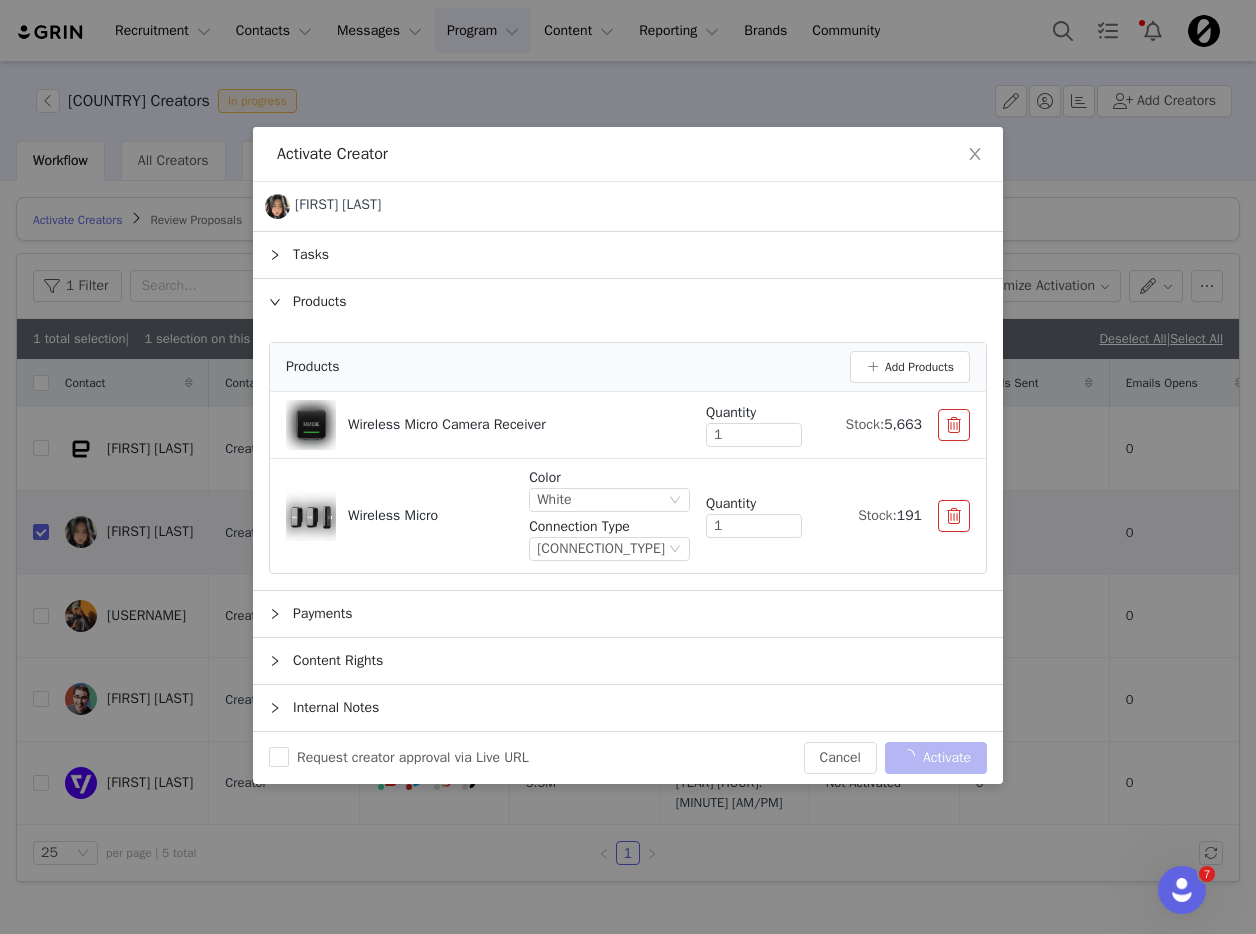 checkbox on "false" 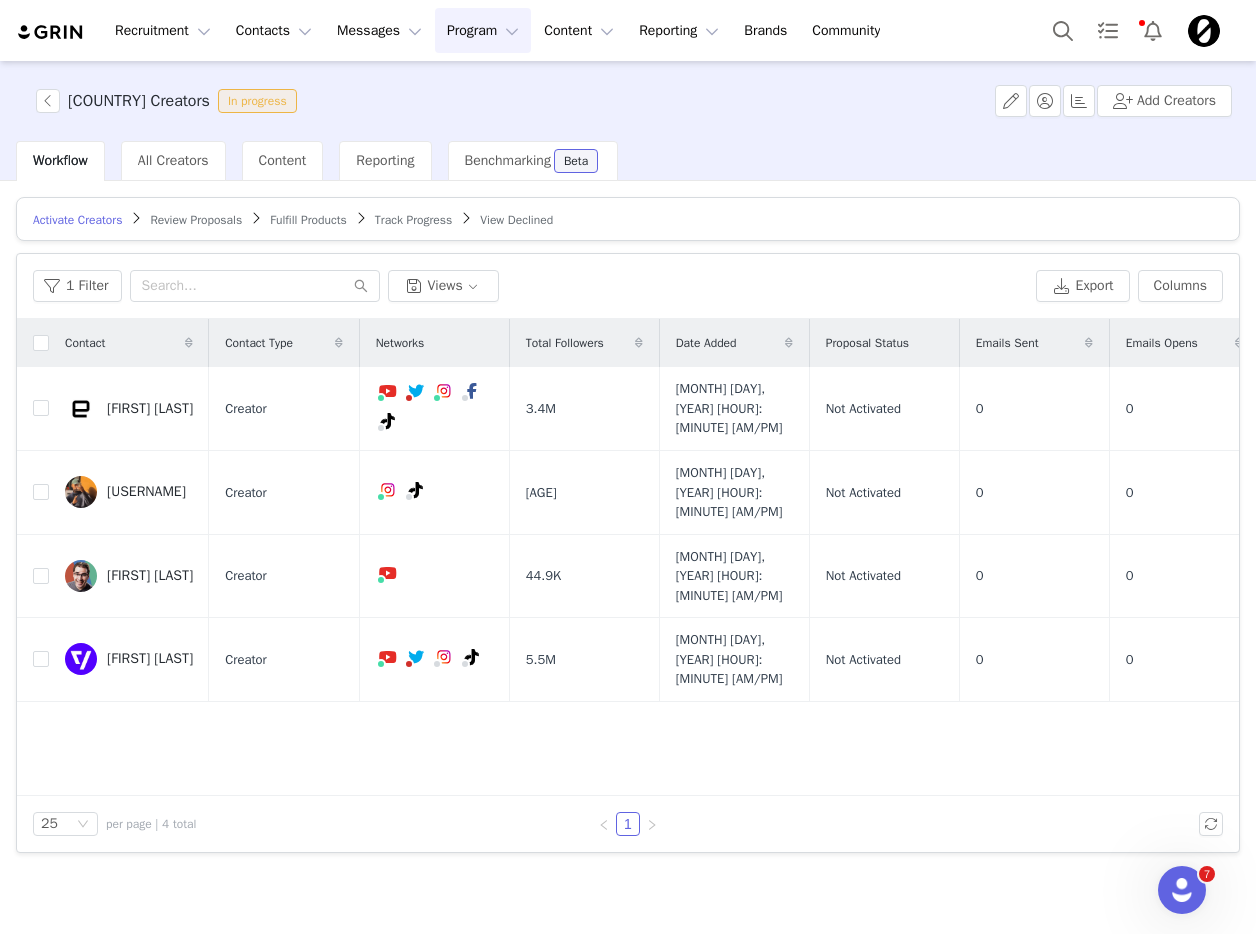 click on "Fulfill Products" at bounding box center (308, 220) 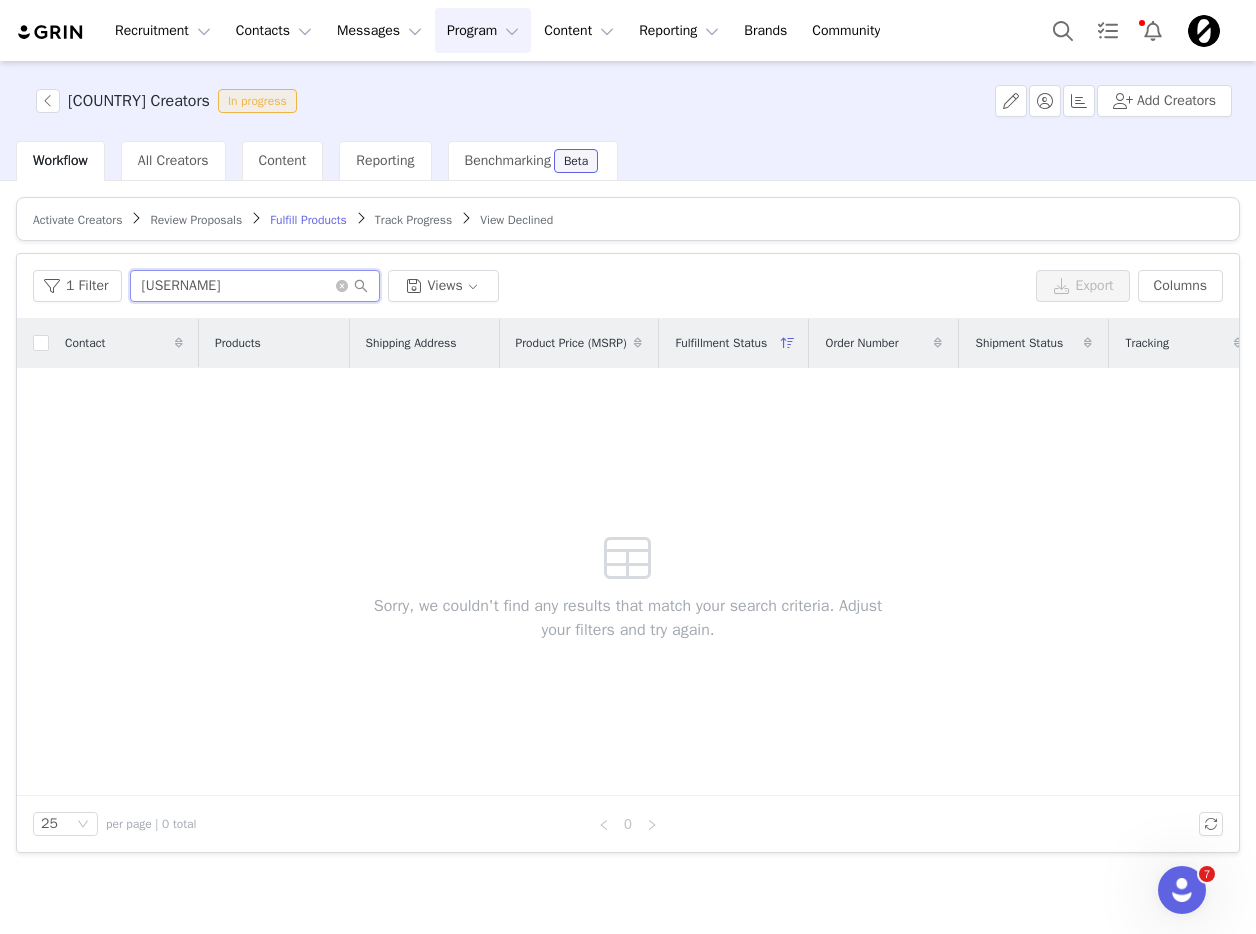 click on "[USERNAME]" at bounding box center (255, 286) 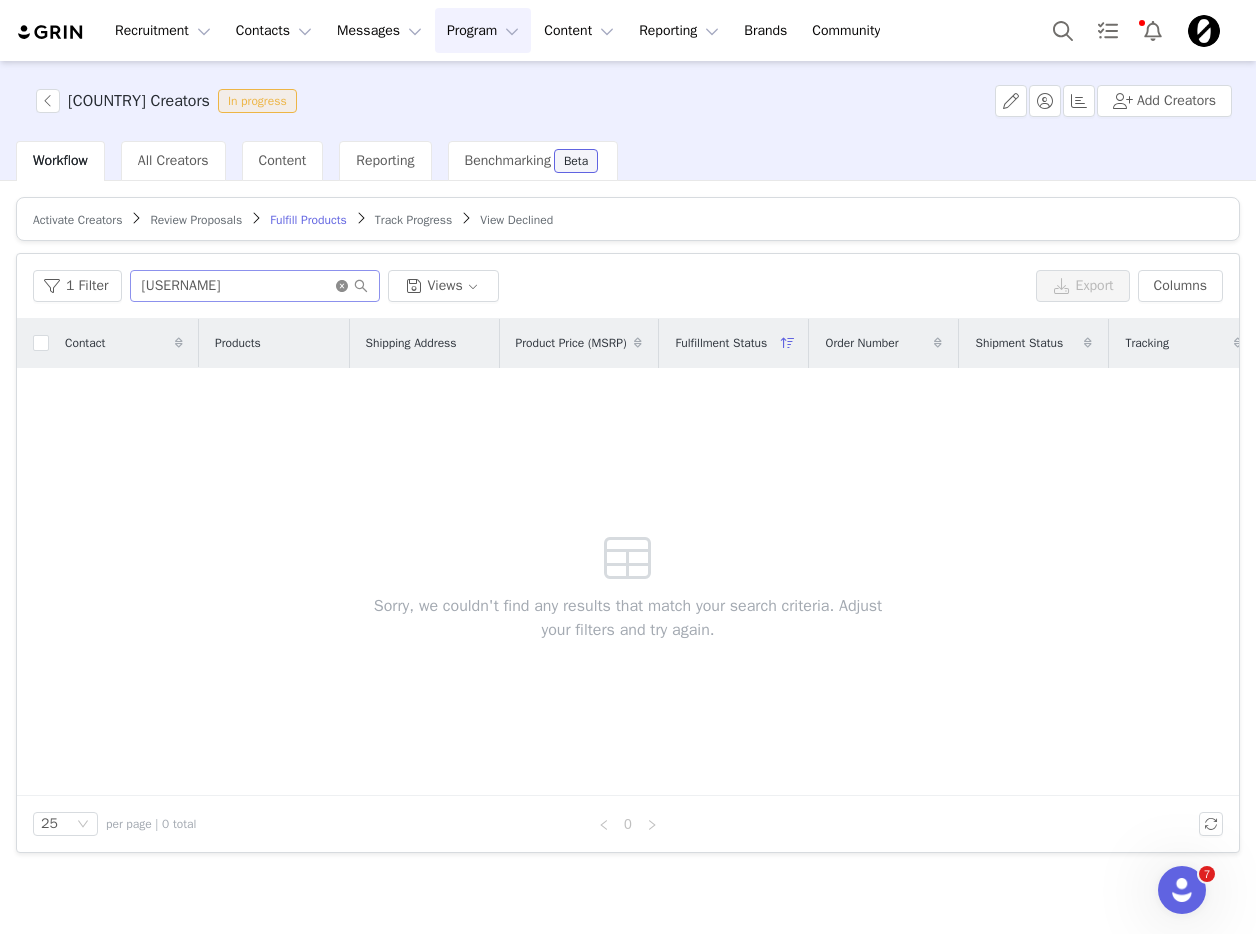click 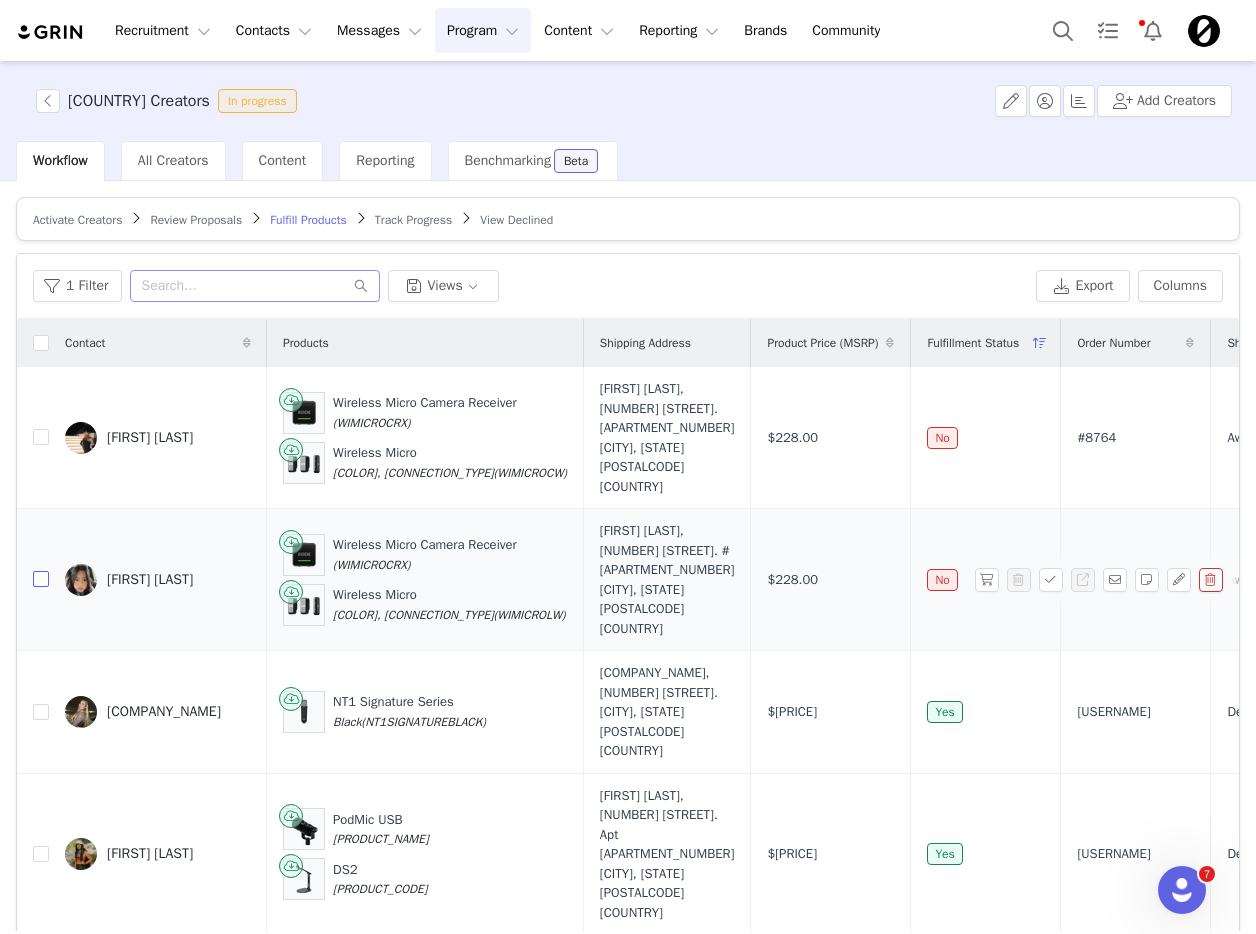 click at bounding box center [41, 579] 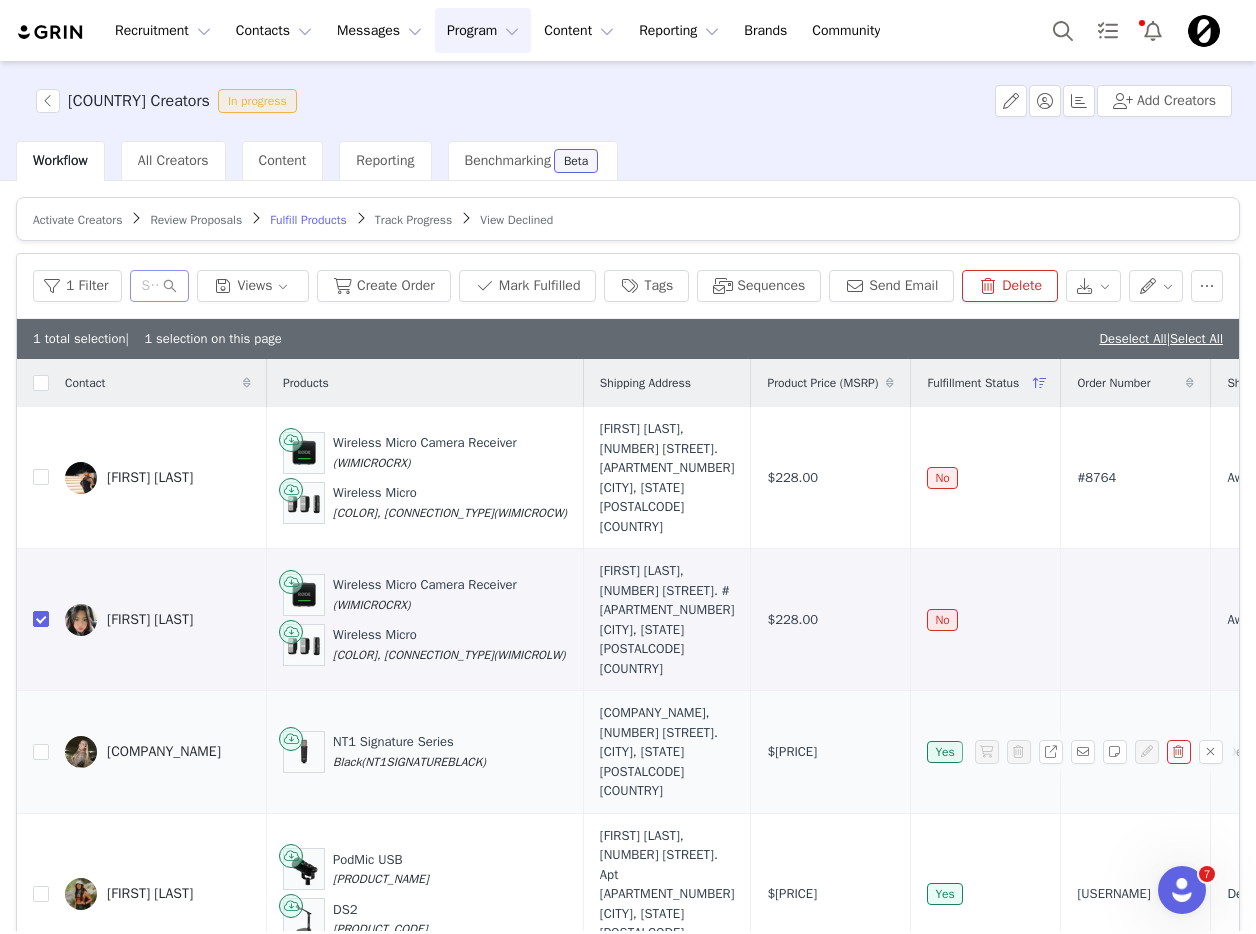 checkbox on "true" 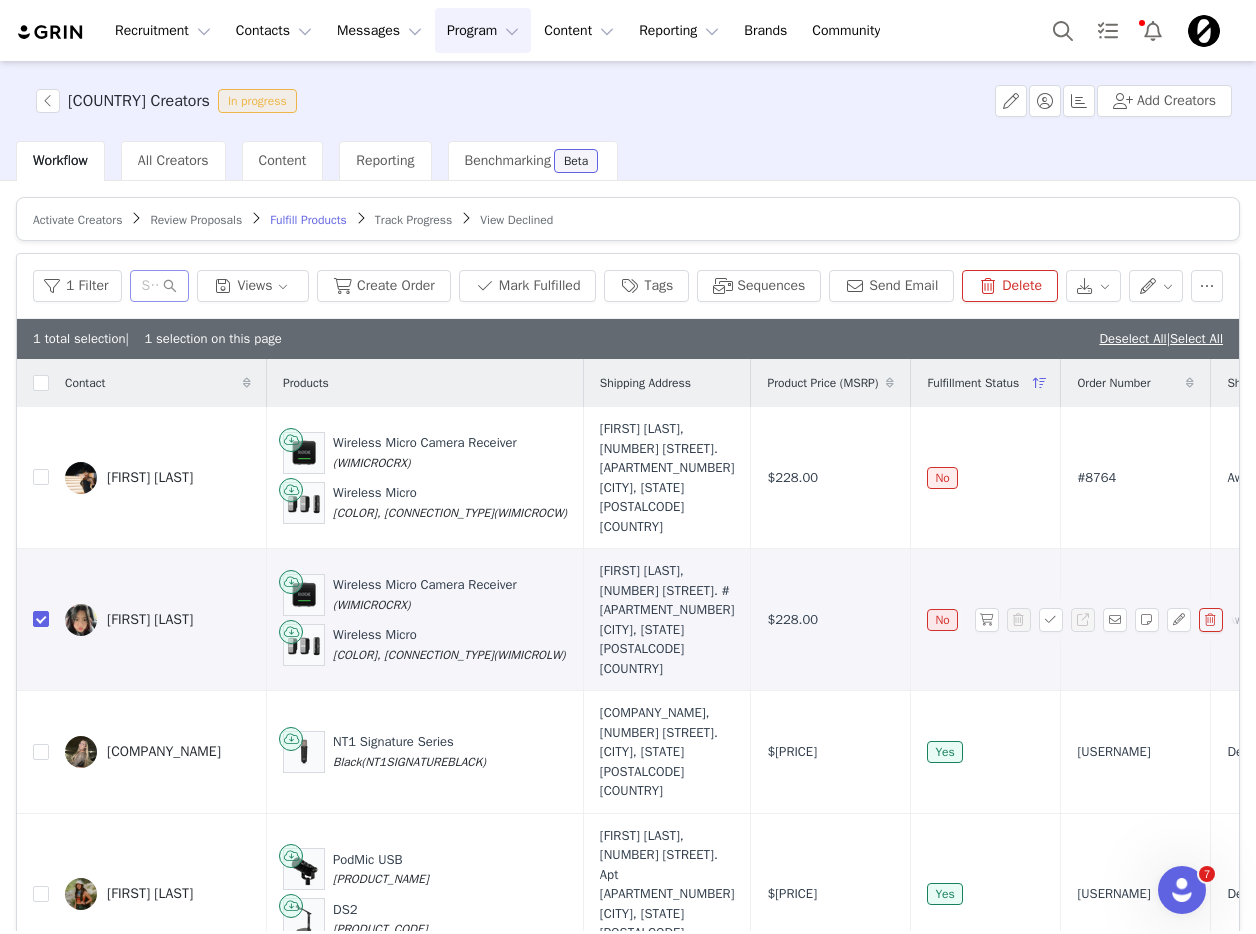 scroll, scrollTop: 0, scrollLeft: 40, axis: horizontal 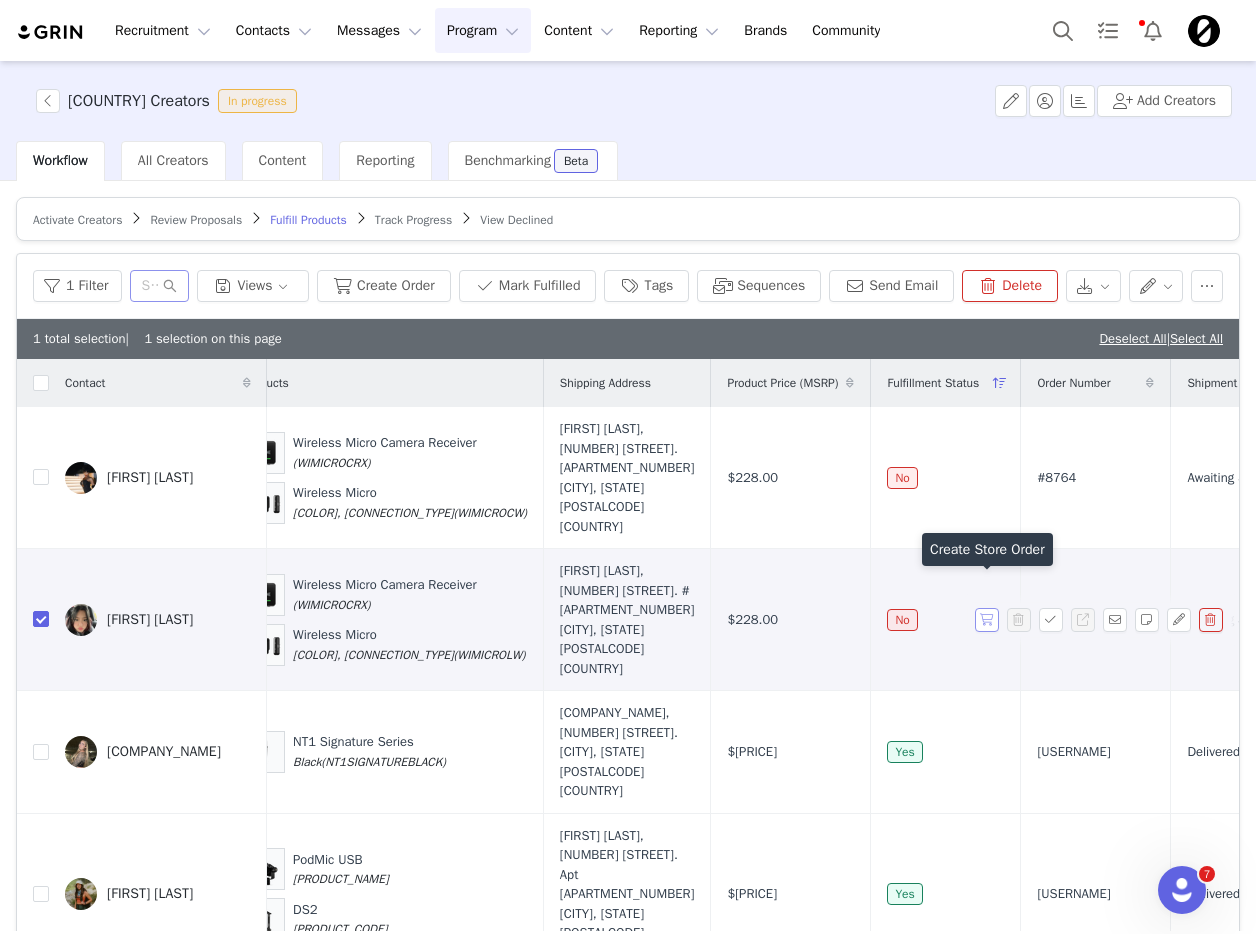 click at bounding box center [987, 620] 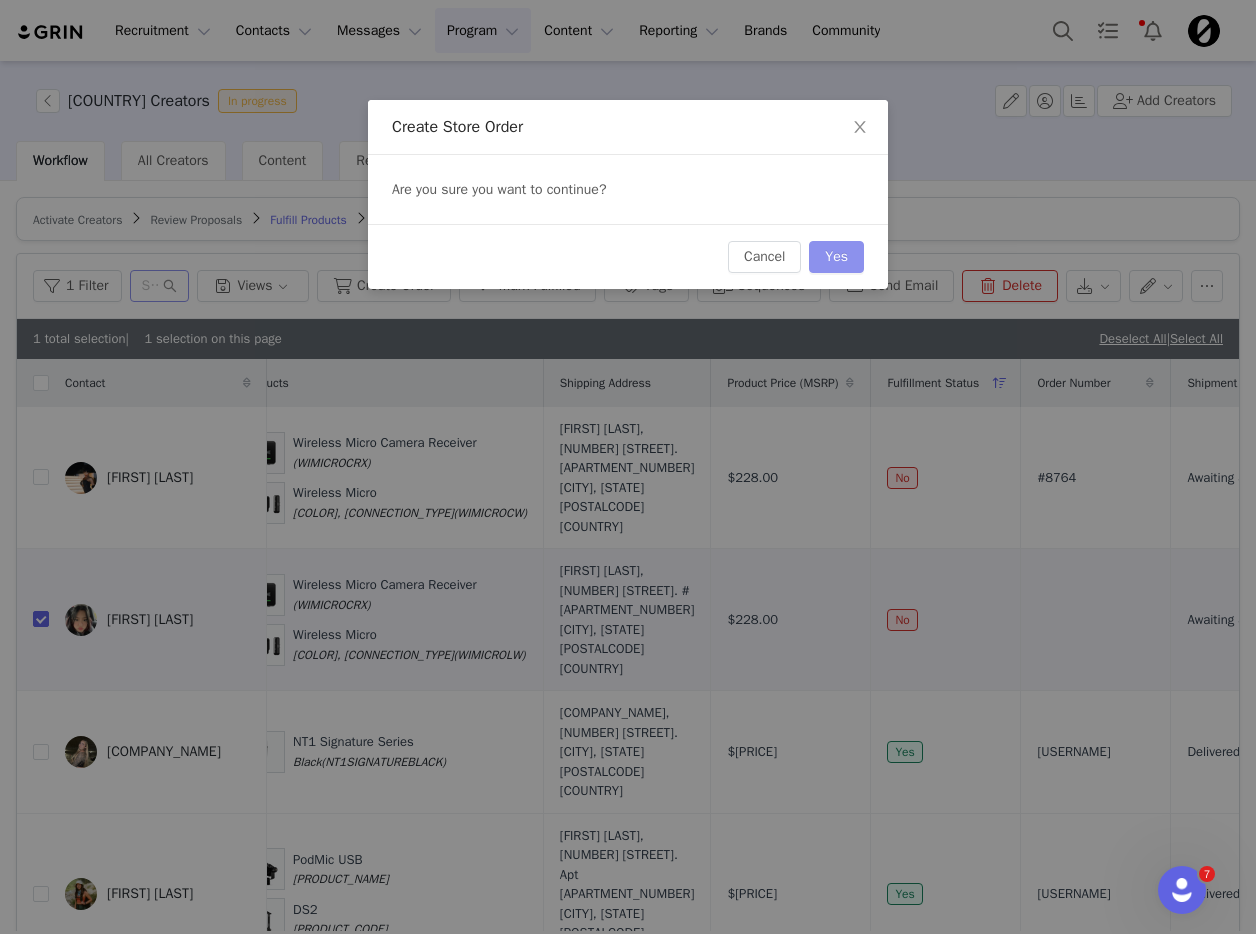 click on "Yes" at bounding box center (836, 257) 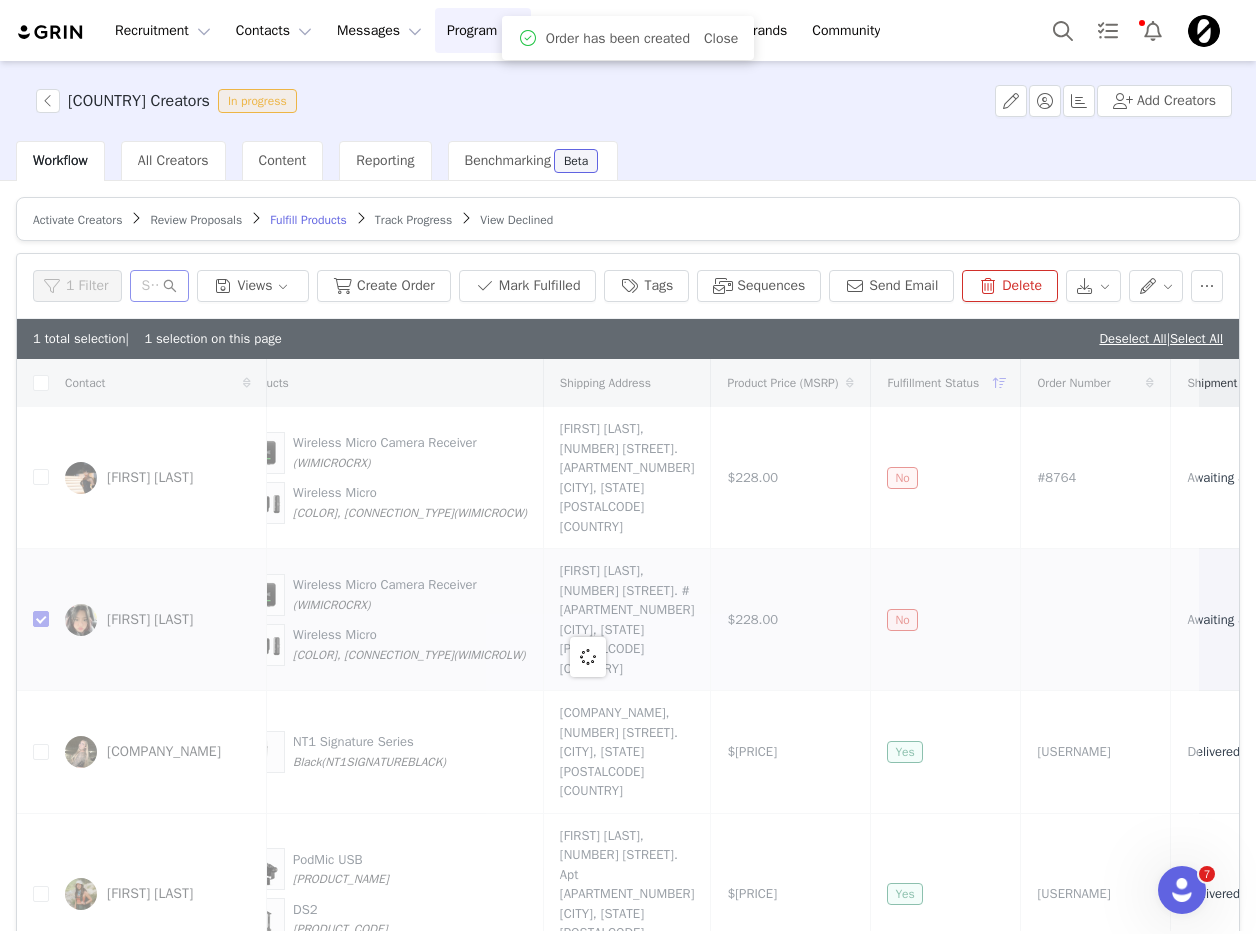 scroll, scrollTop: 0, scrollLeft: 0, axis: both 